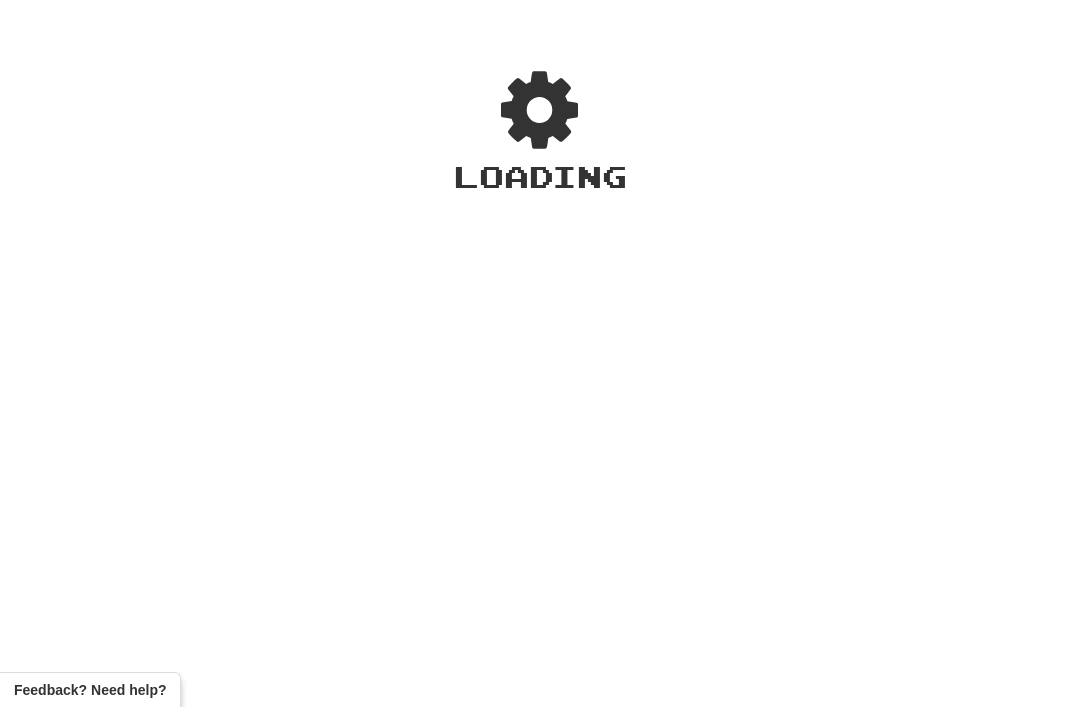 scroll, scrollTop: 0, scrollLeft: 0, axis: both 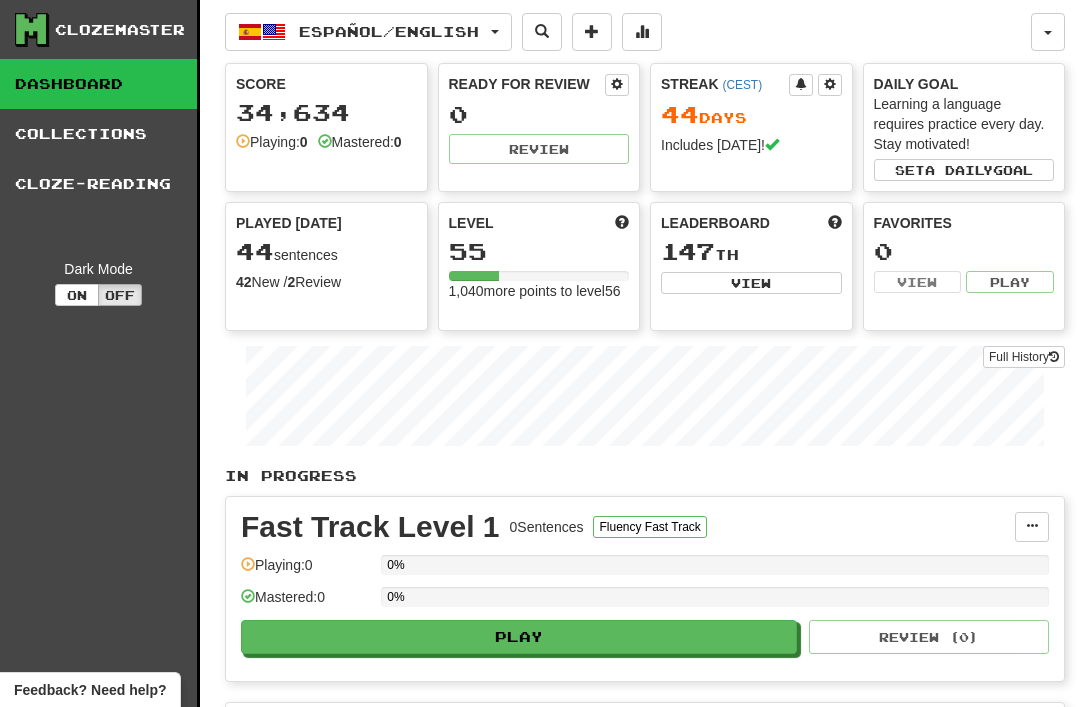 click on "Español  /  English" at bounding box center (389, 31) 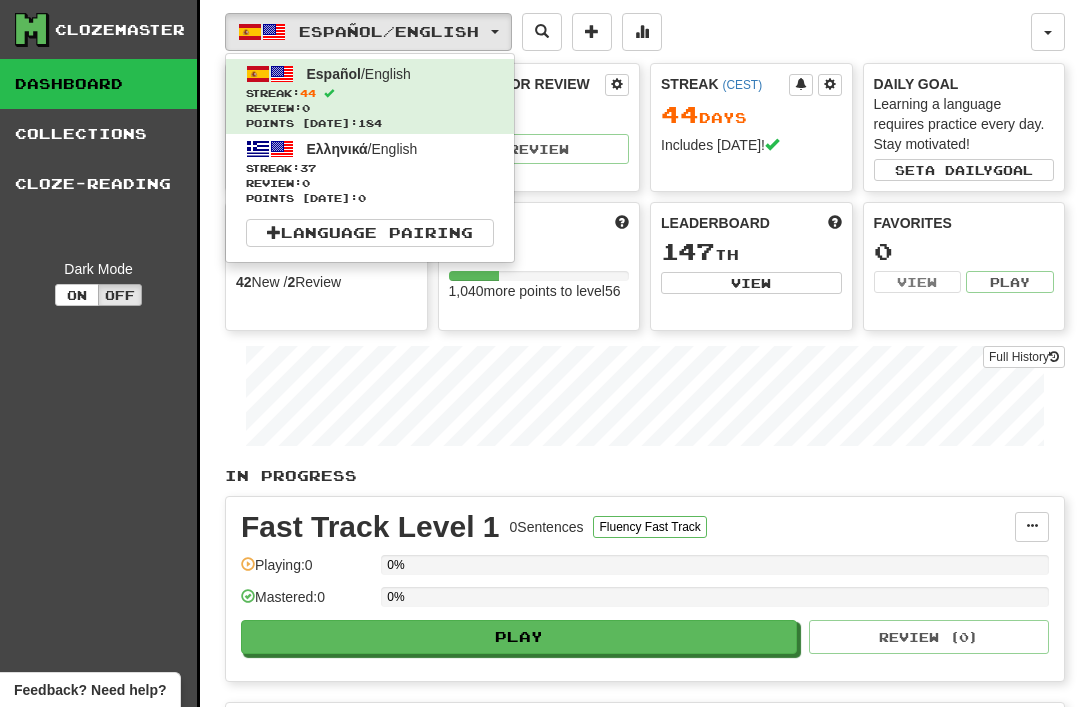 click on "Review:  0" at bounding box center (370, 183) 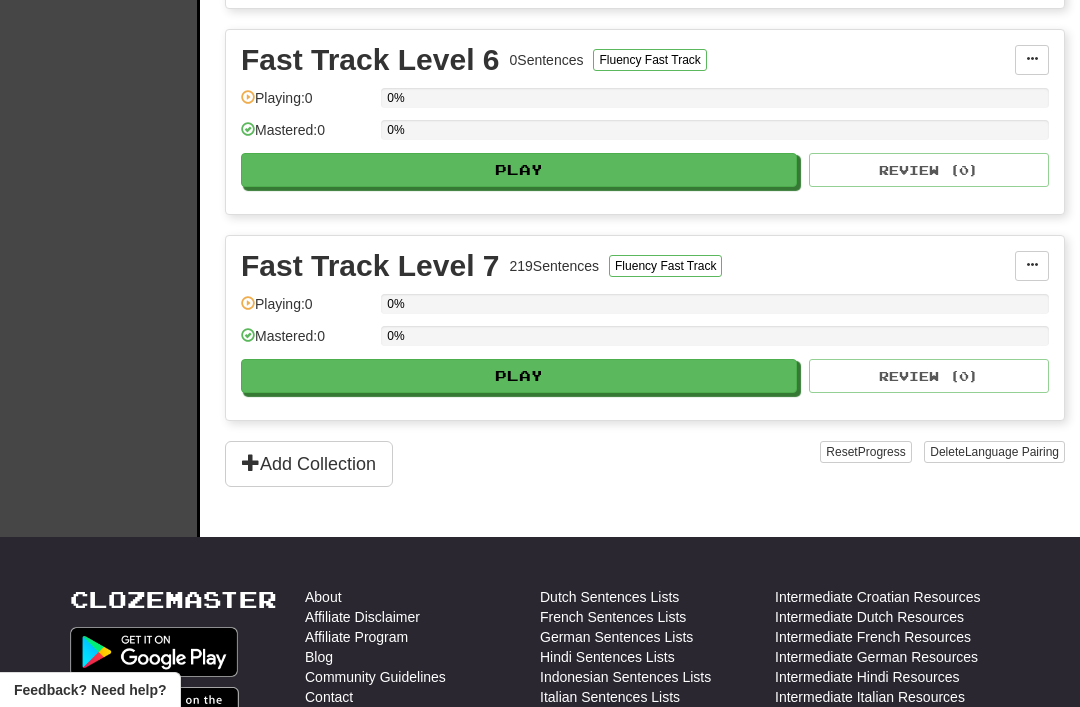 scroll, scrollTop: 1475, scrollLeft: 0, axis: vertical 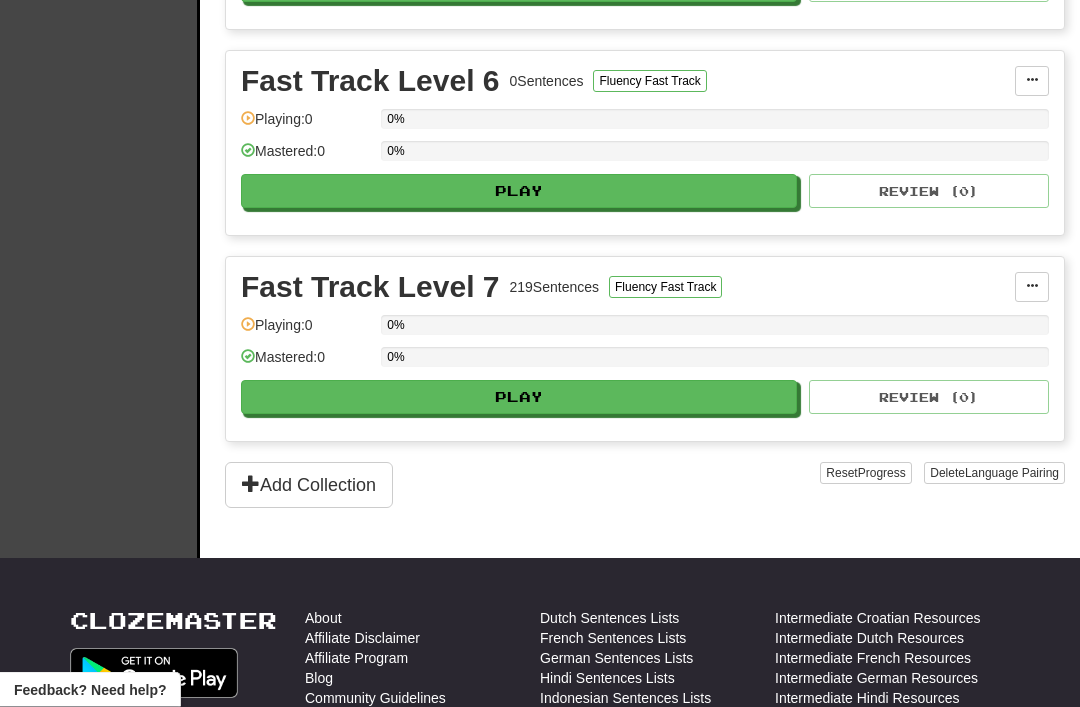 click on "Play" at bounding box center [519, 398] 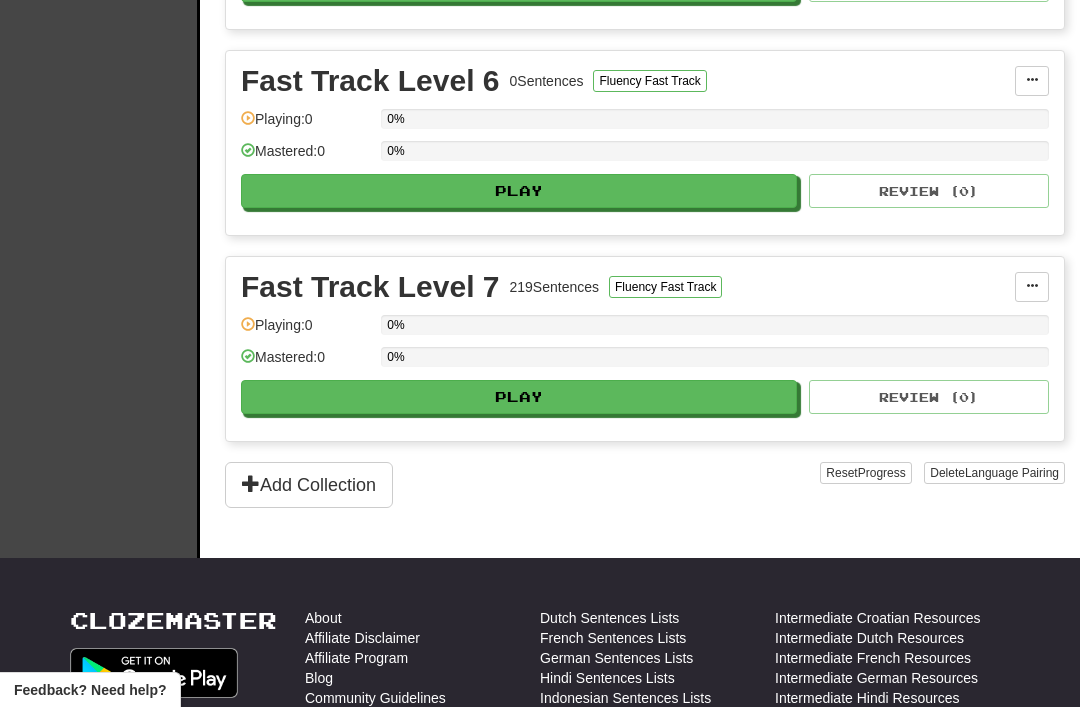 select on "**" 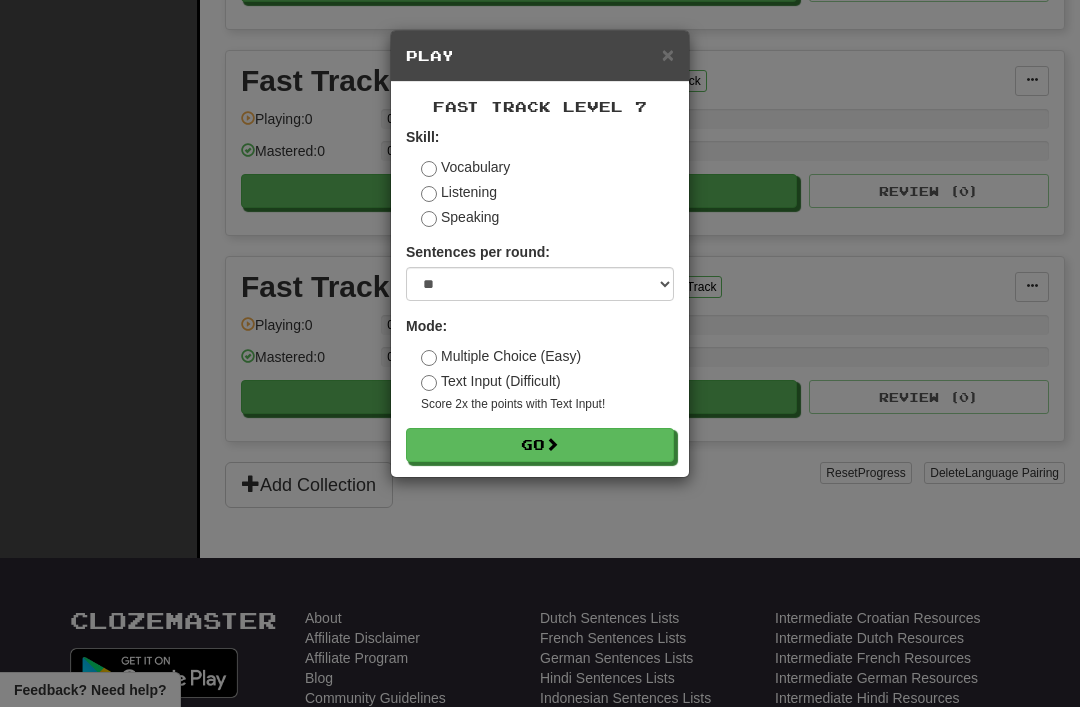 click on "Go" at bounding box center [540, 445] 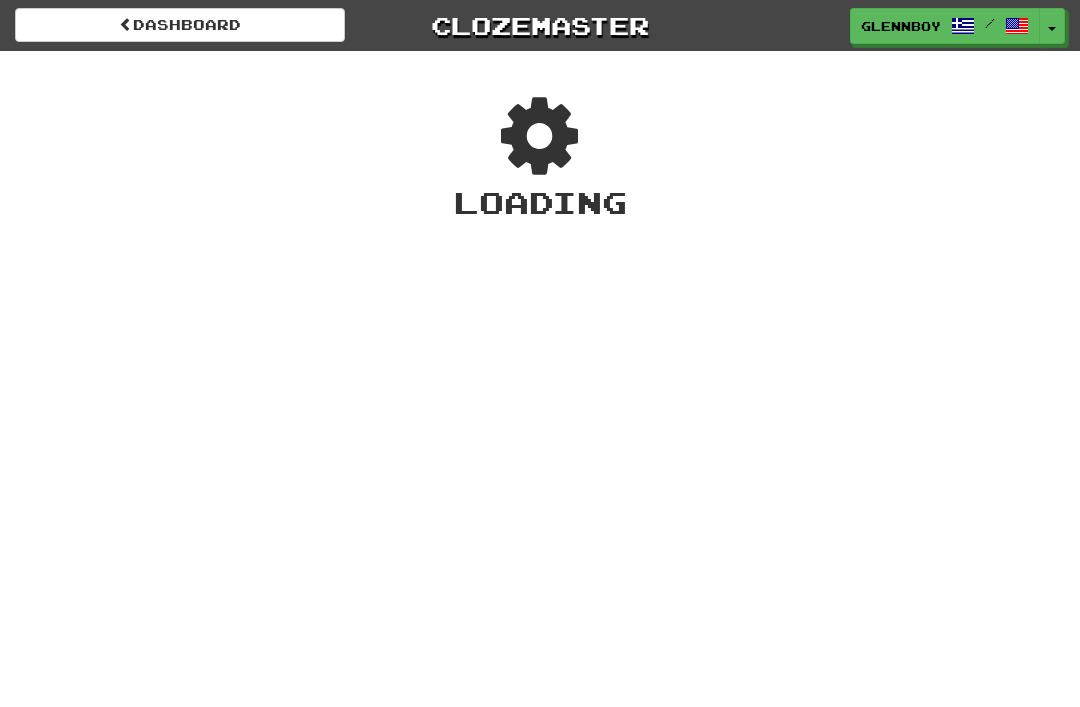 scroll, scrollTop: 0, scrollLeft: 0, axis: both 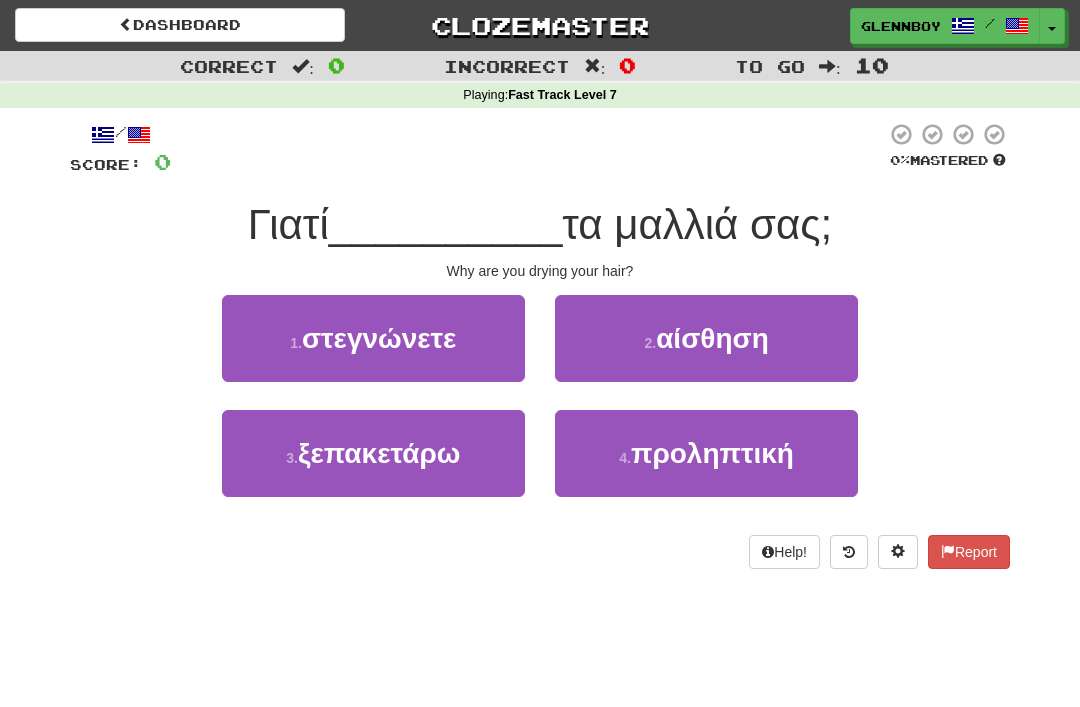 click on "στεγνώνετε" at bounding box center [379, 338] 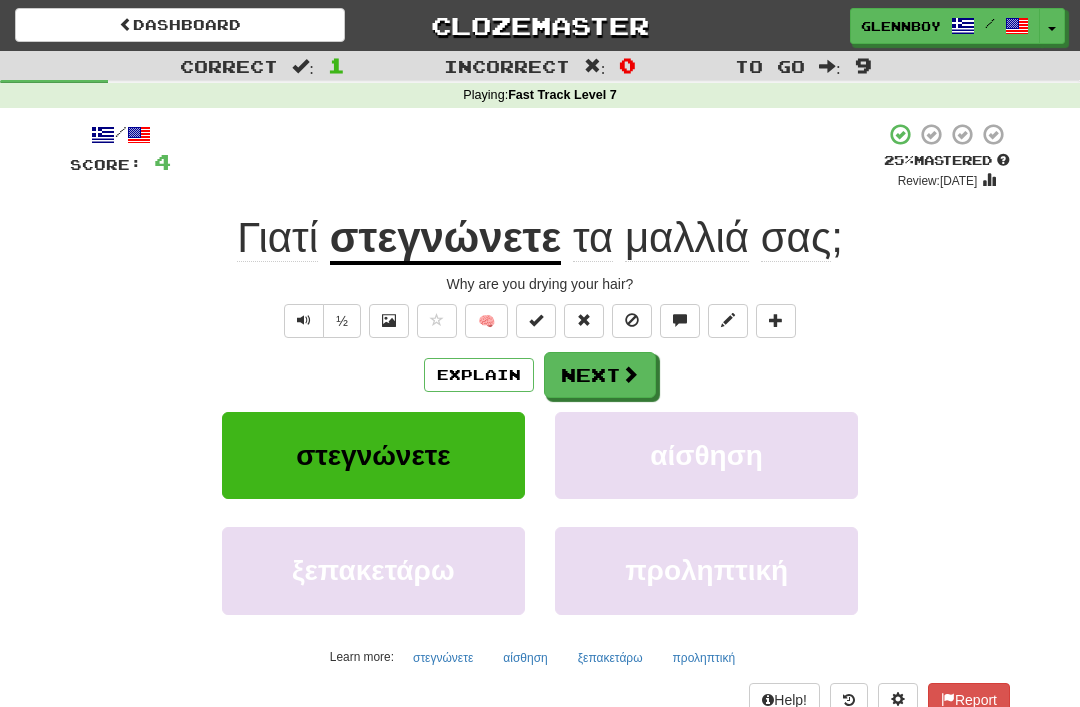 click at bounding box center (304, 321) 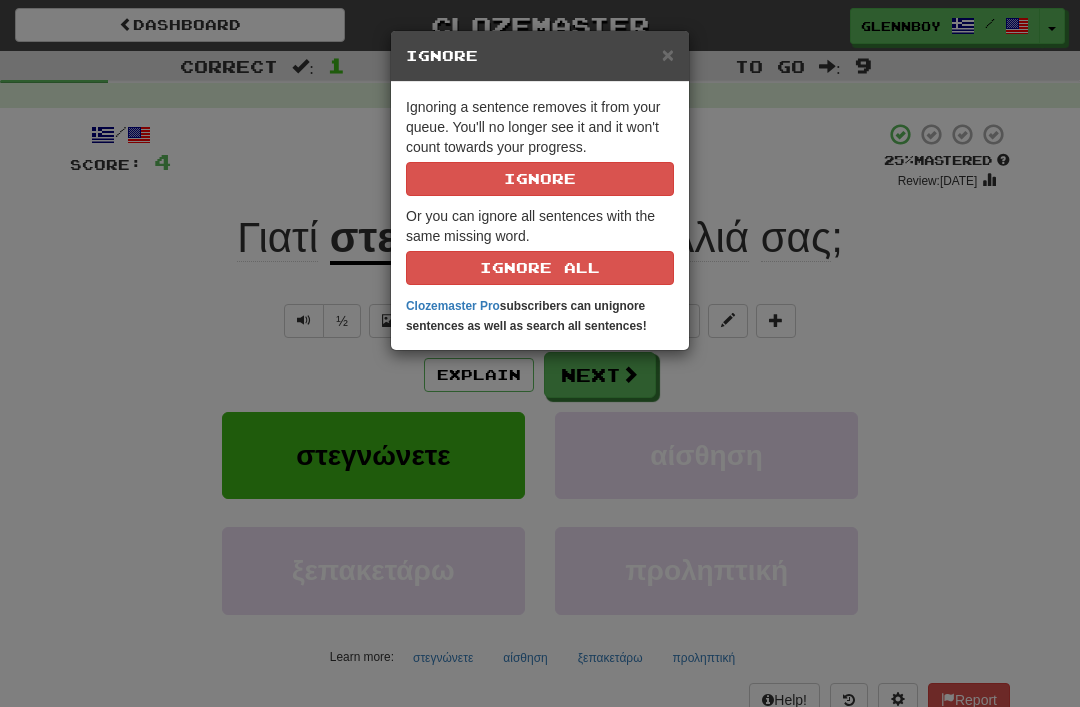 click on "Ignore" at bounding box center [540, 179] 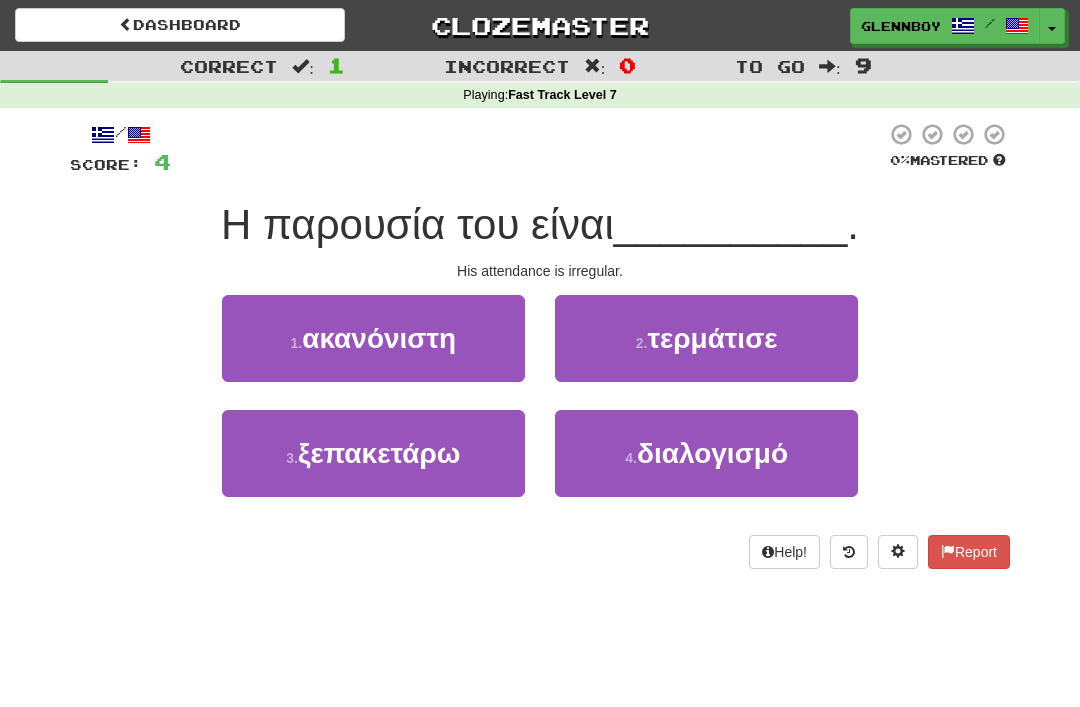 click on "1 .  ακανόνιστη" at bounding box center [373, 338] 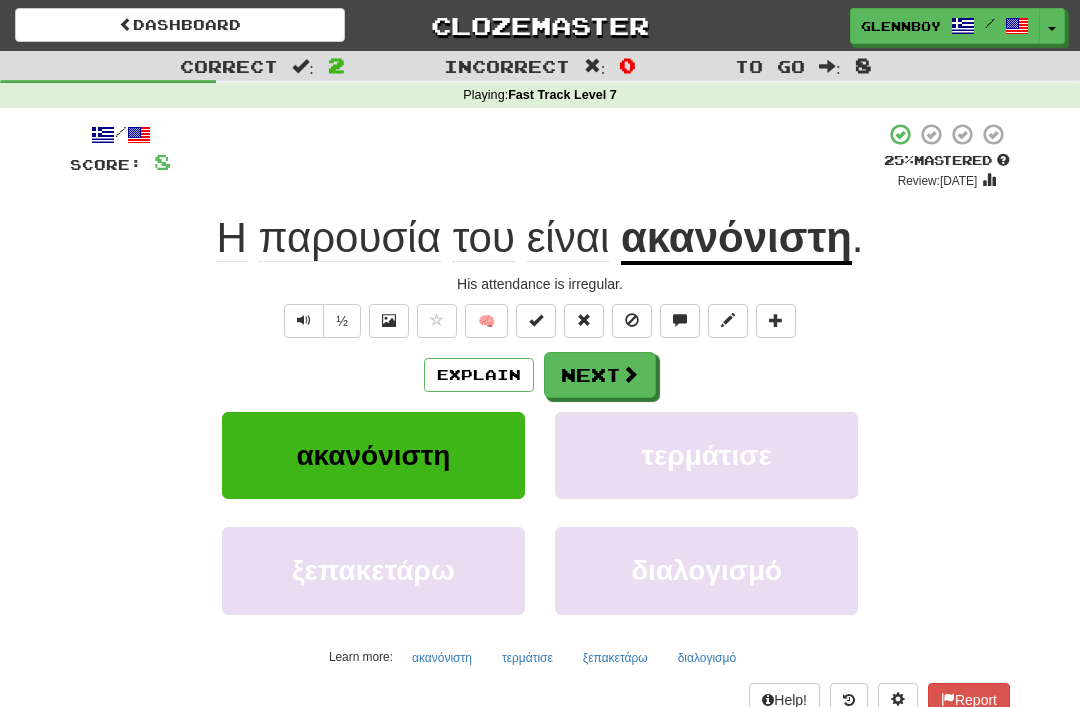 click at bounding box center [632, 320] 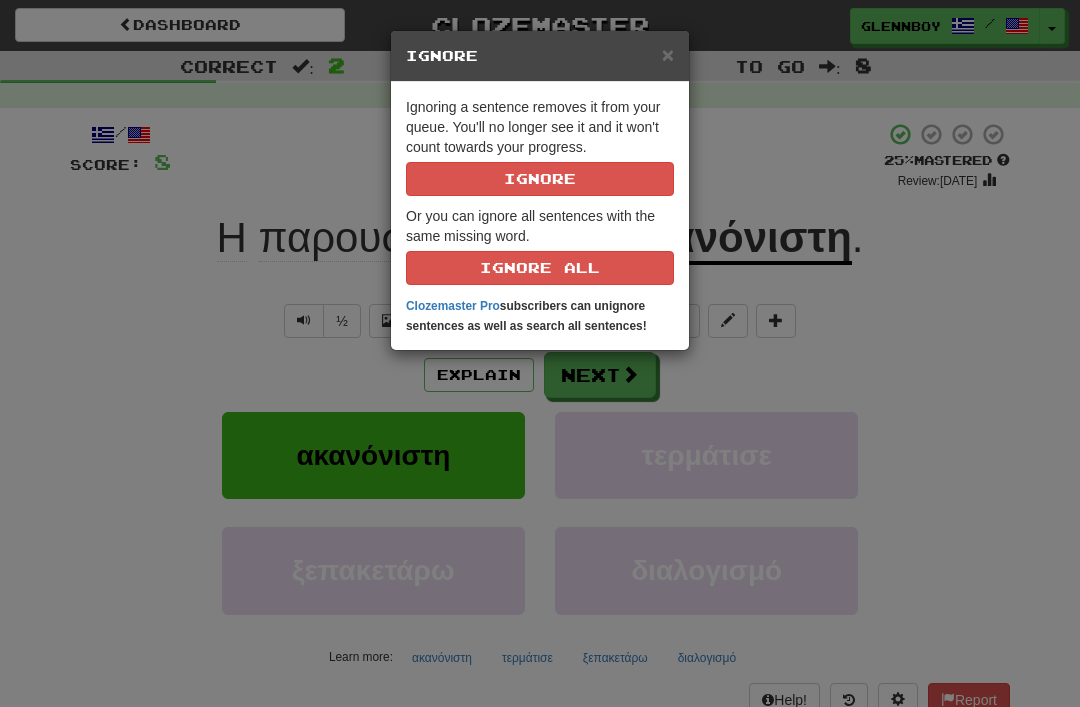 click on "Ignore" at bounding box center (540, 179) 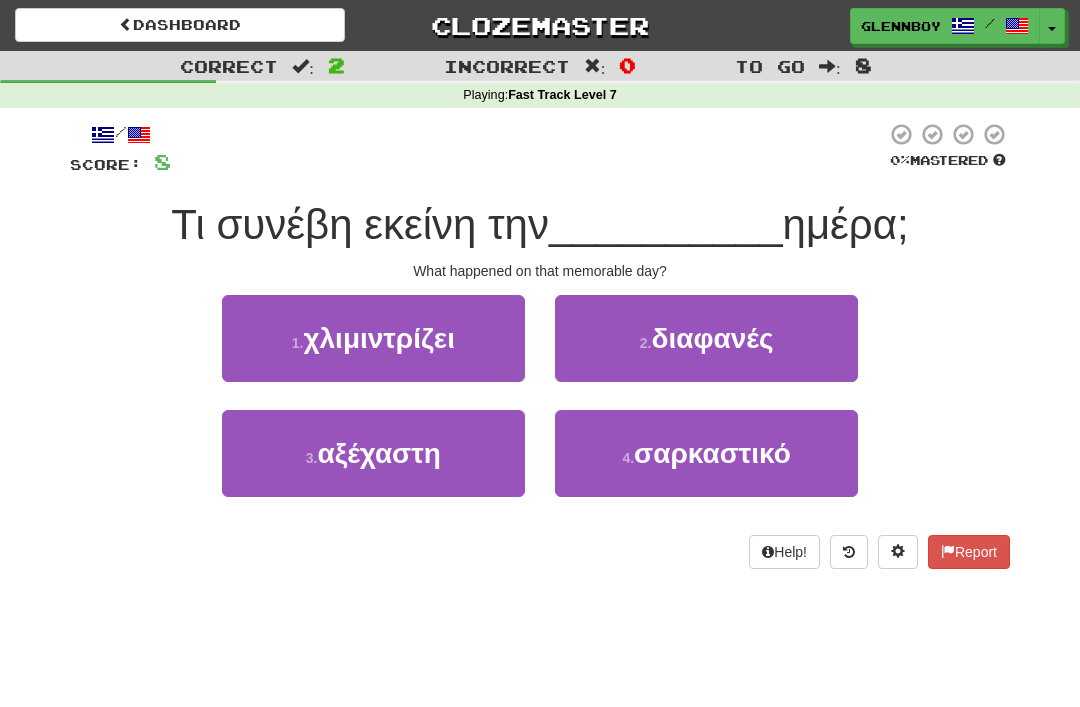 click on "αξέχαστη" at bounding box center (378, 453) 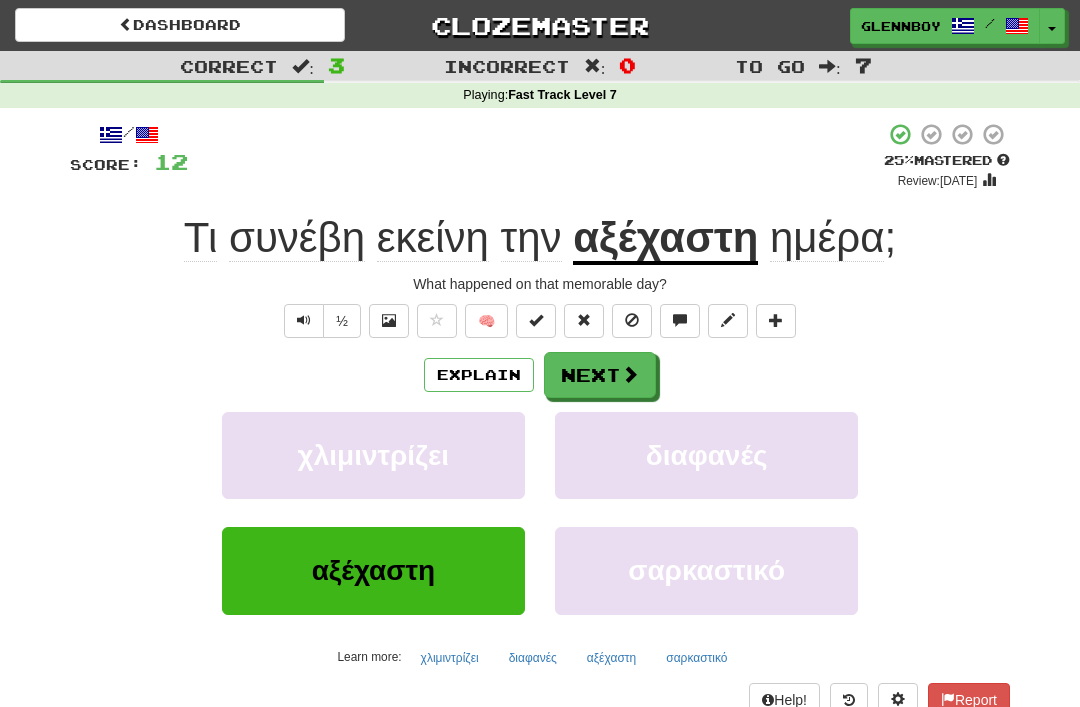 click at bounding box center [632, 321] 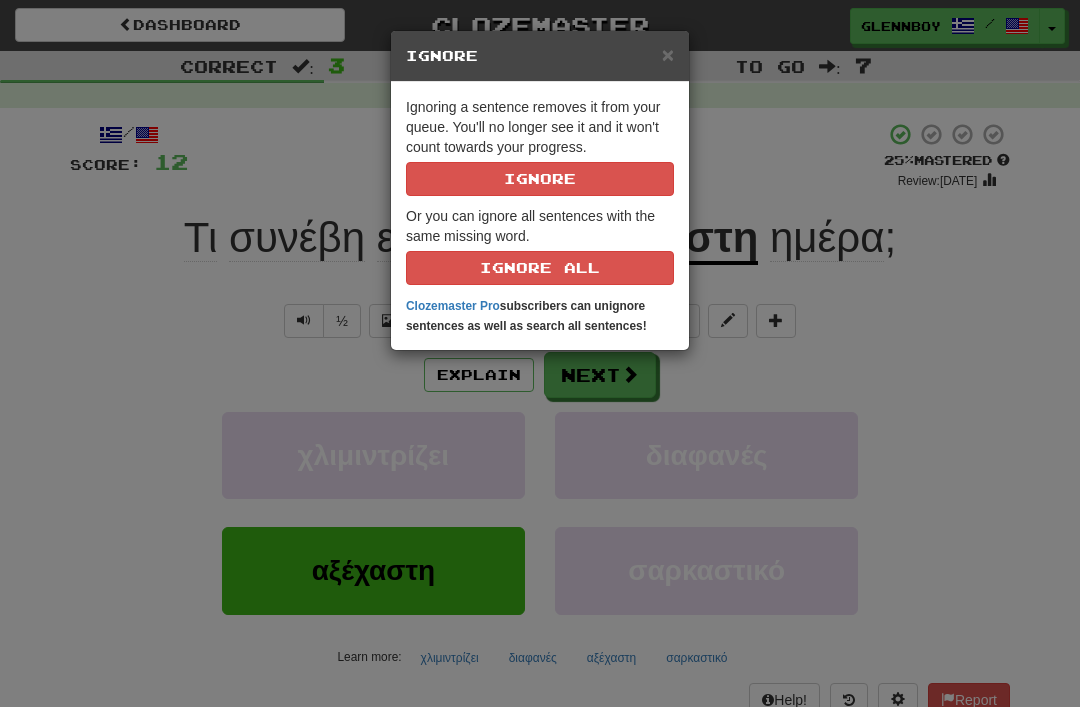 click on "Ignore" at bounding box center [540, 179] 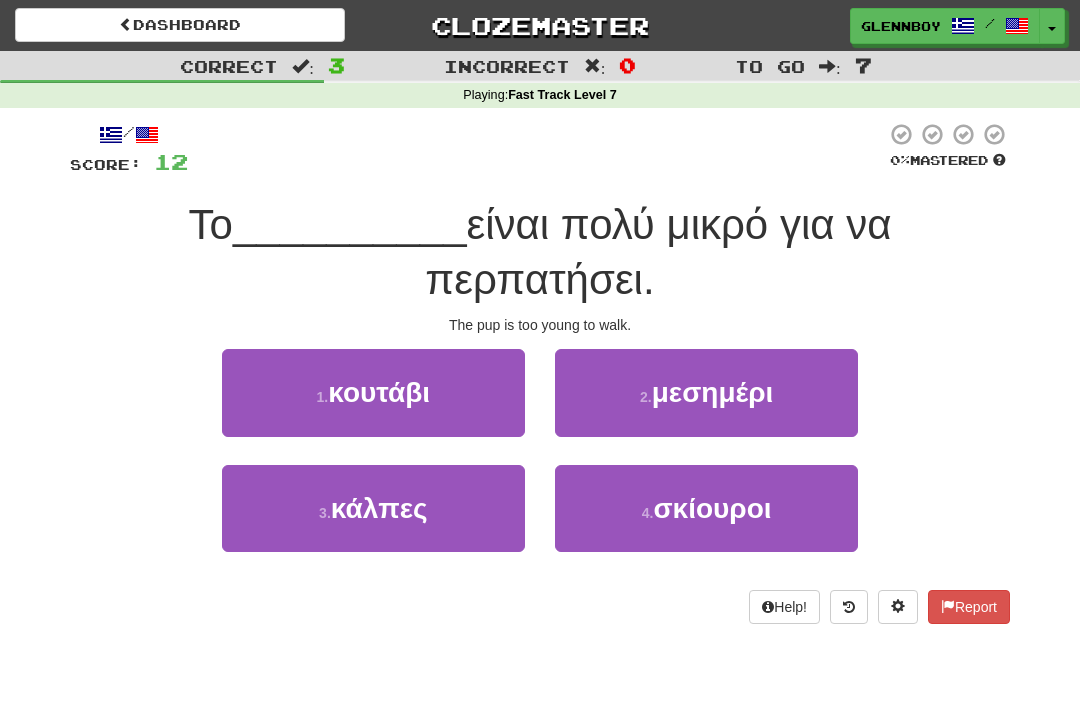 click on "κουτάβι" at bounding box center [379, 392] 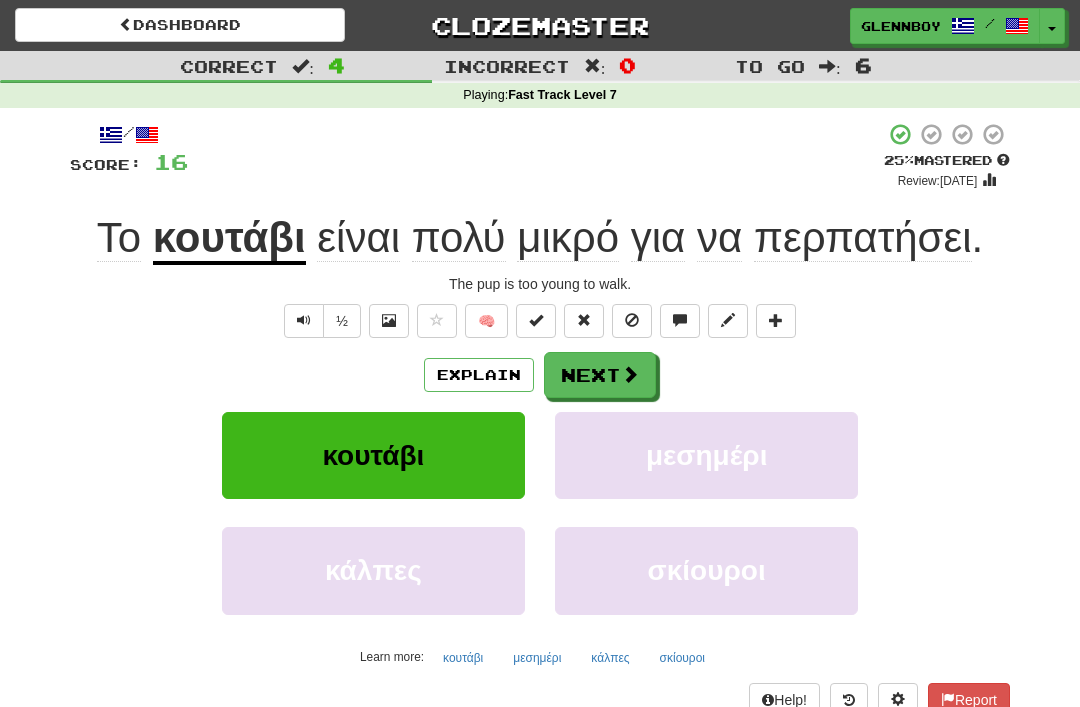 click at bounding box center [632, 320] 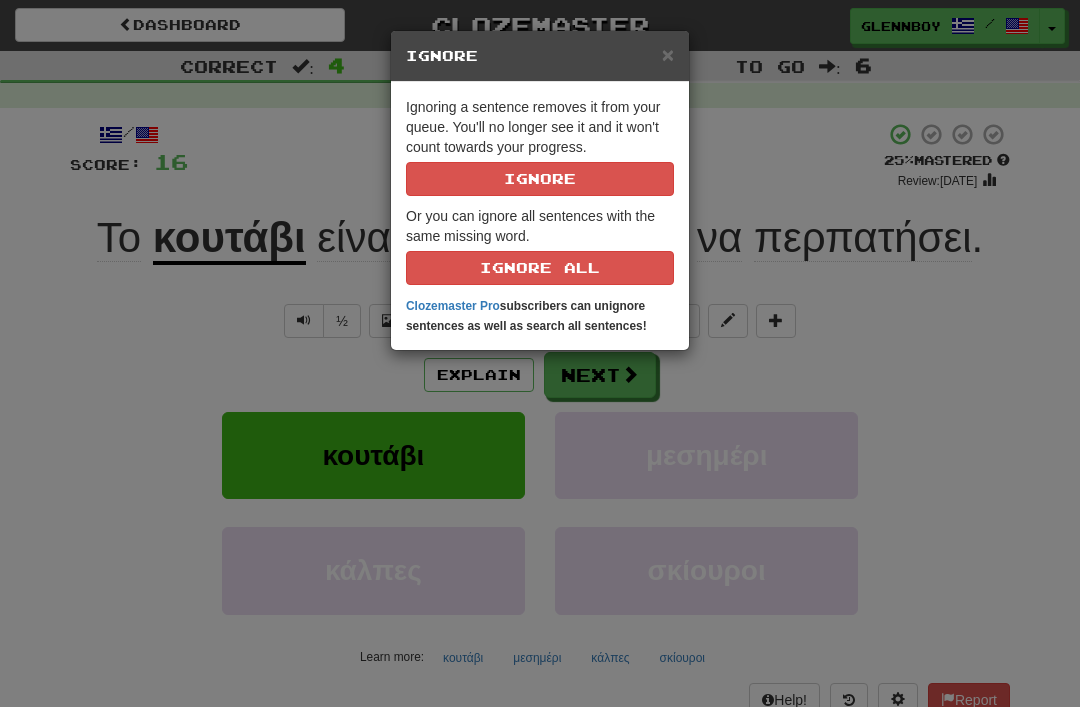 click on "Ignore" at bounding box center [540, 179] 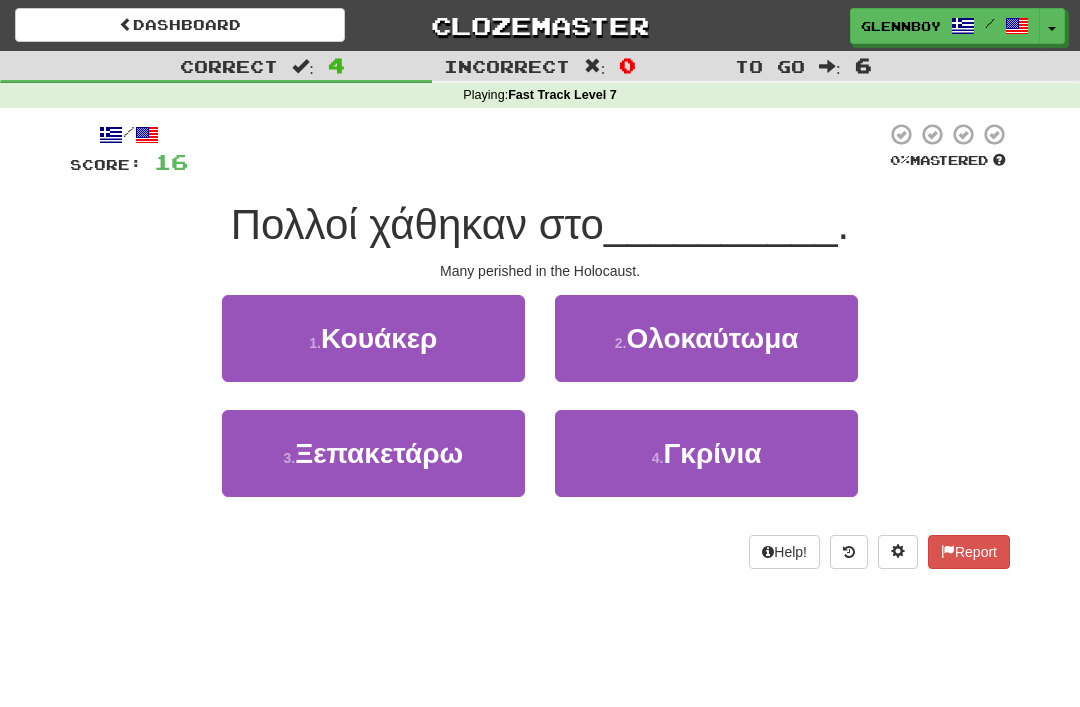 click on "Ολοκαύτωμα" at bounding box center [712, 338] 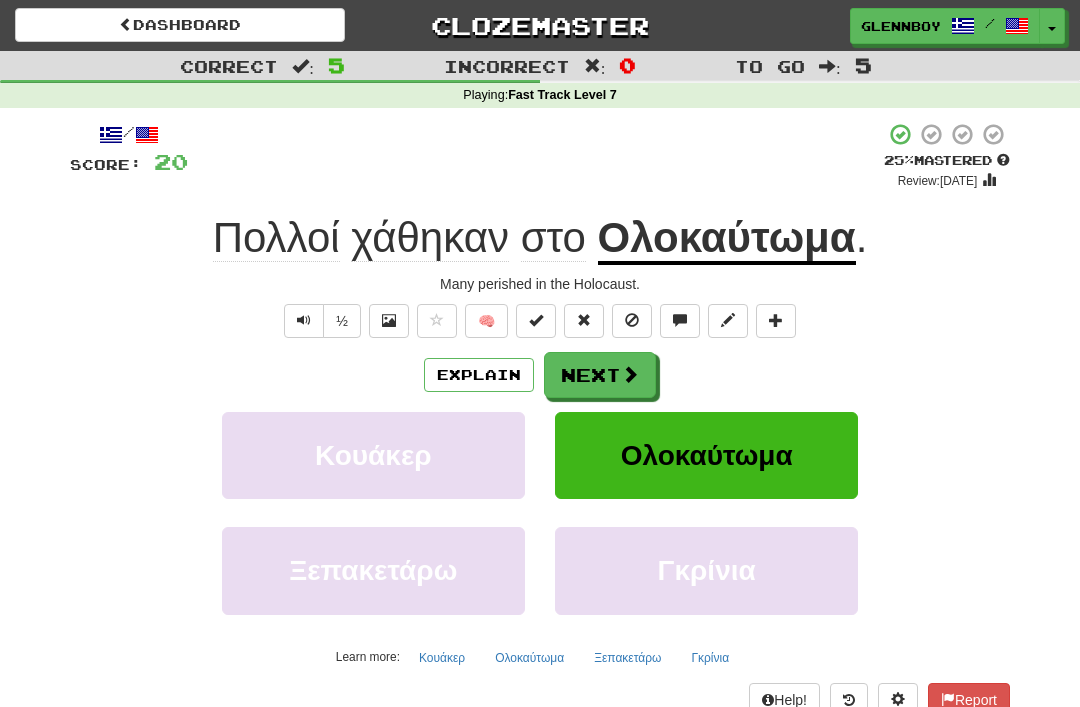 click at bounding box center (632, 320) 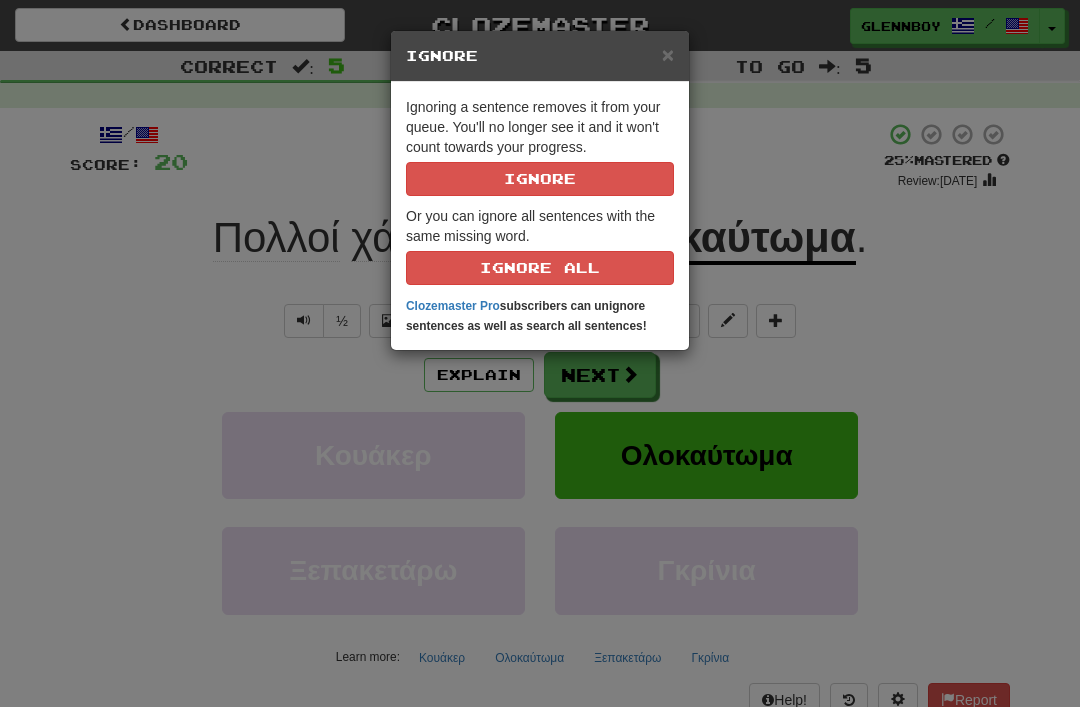 click on "Ignore" at bounding box center [540, 179] 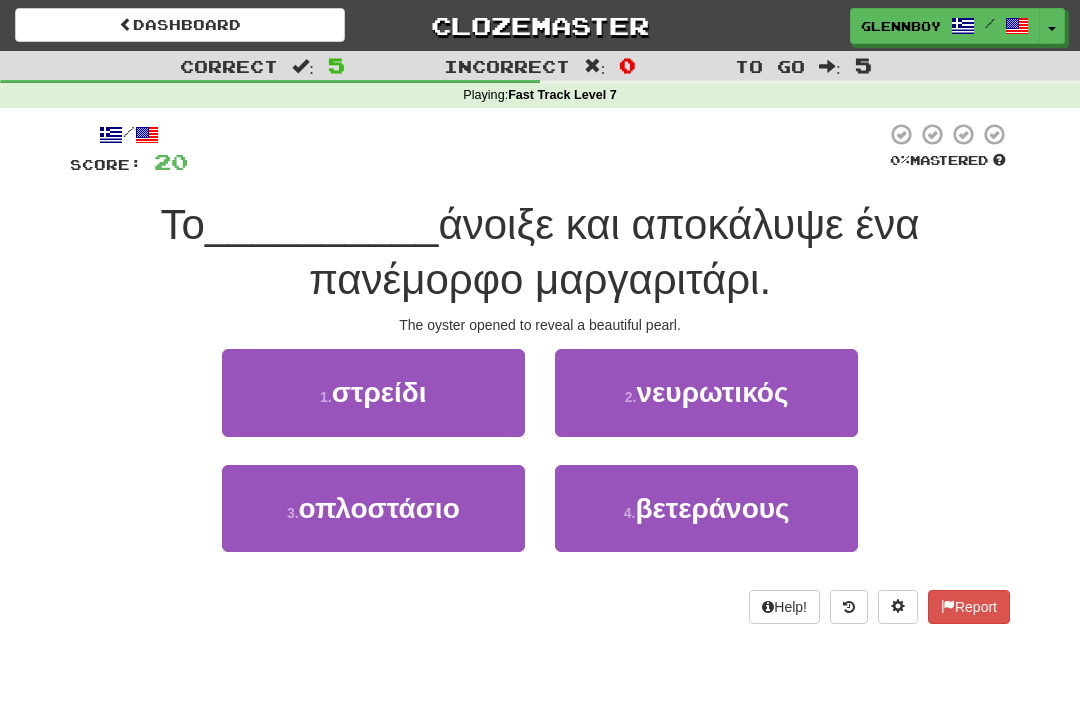 click on "στρείδι" at bounding box center [379, 392] 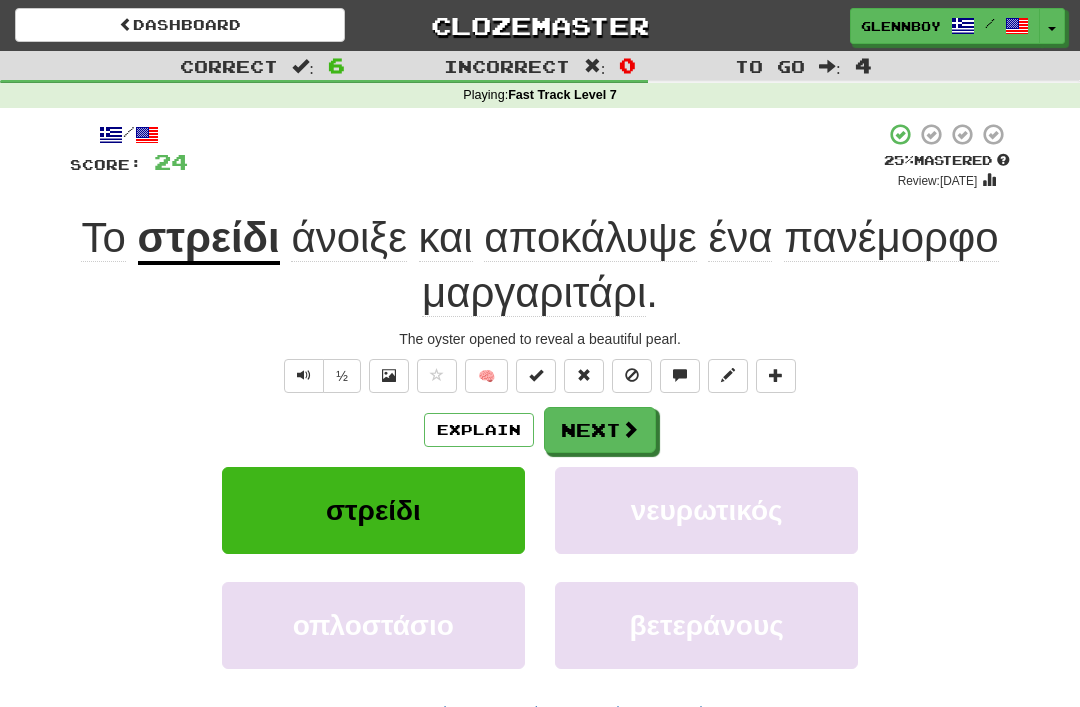 click on "Explain" at bounding box center [479, 430] 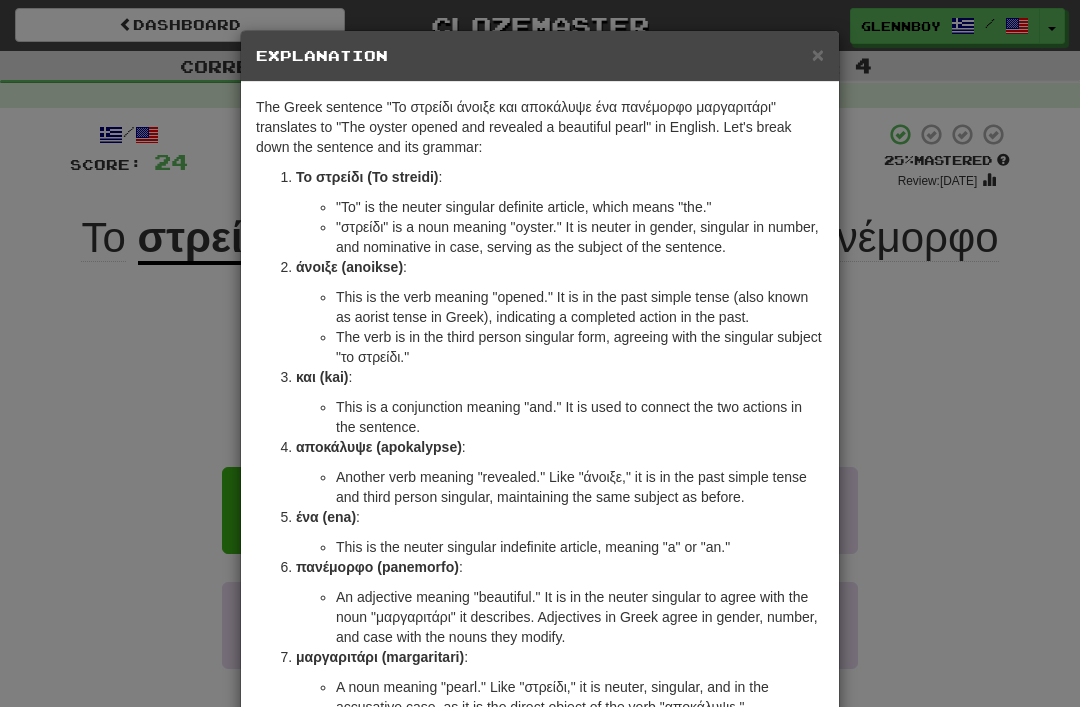 scroll, scrollTop: 0, scrollLeft: 0, axis: both 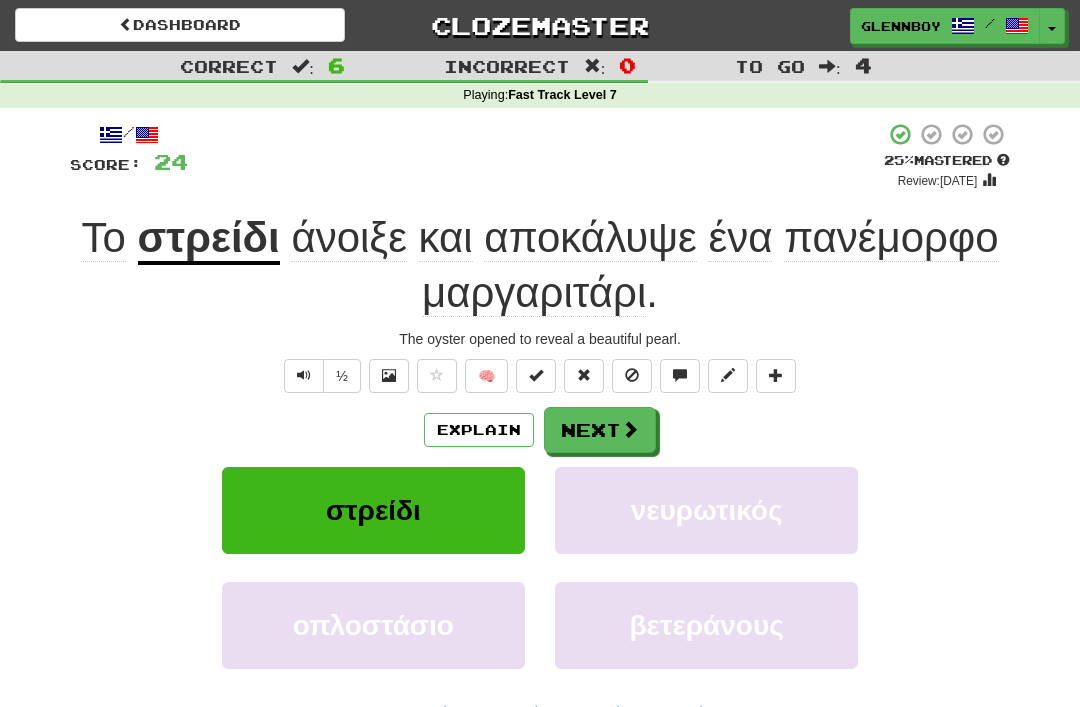 click at bounding box center (632, 375) 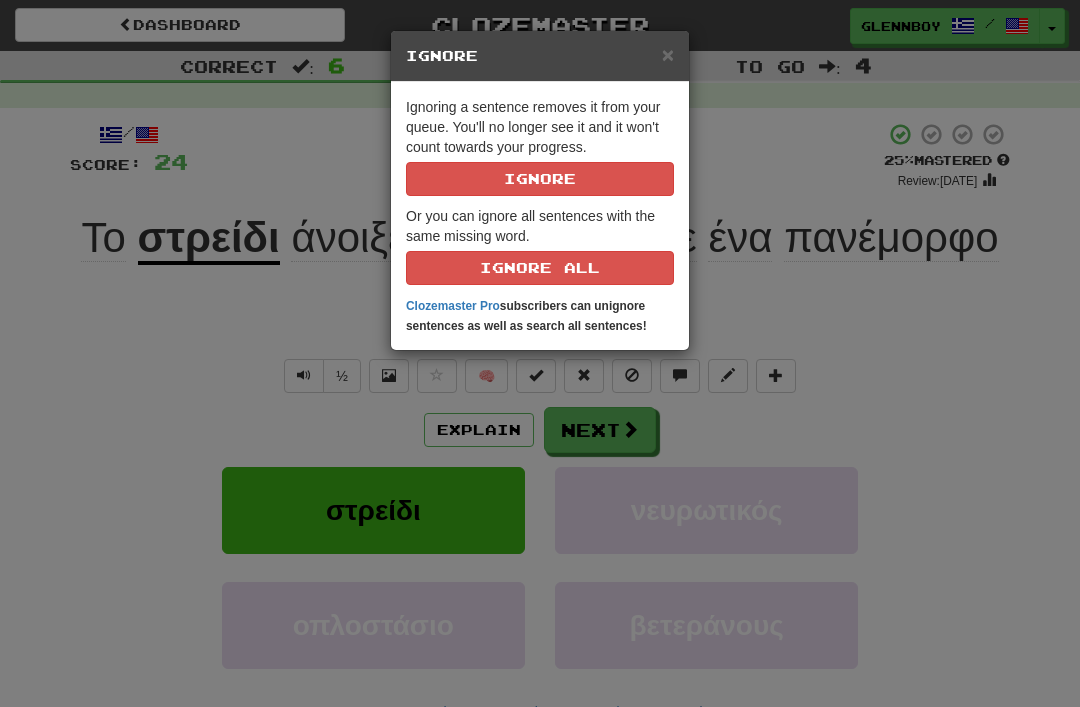 click on "Ignore" at bounding box center (540, 179) 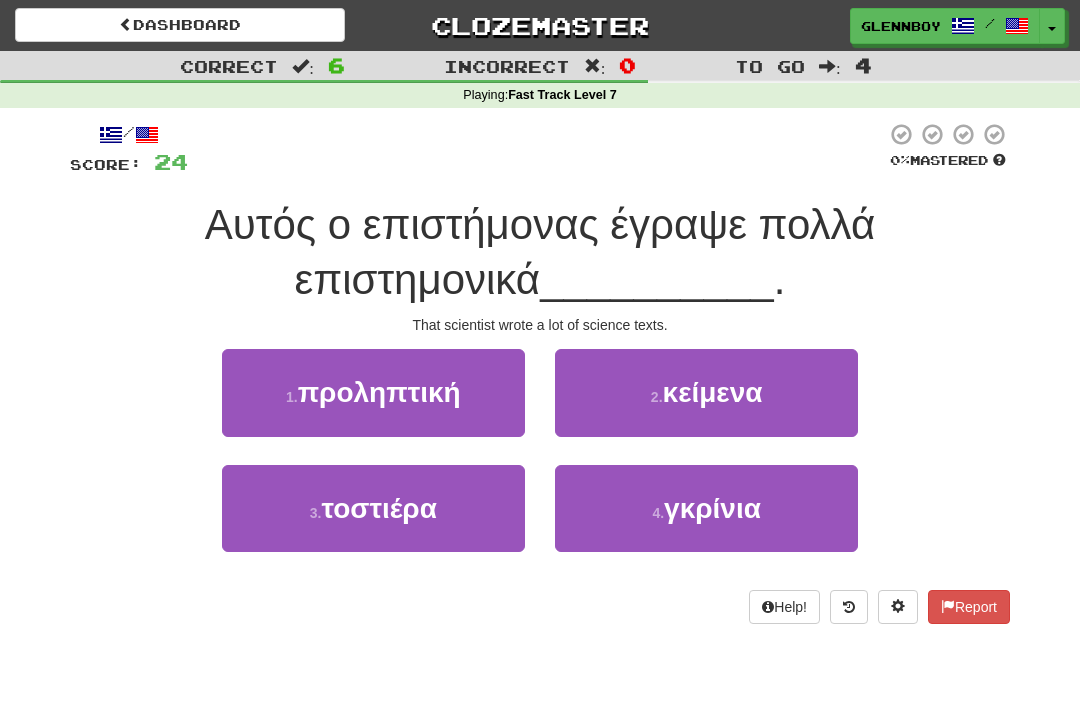 click on "κείμενα" at bounding box center [713, 392] 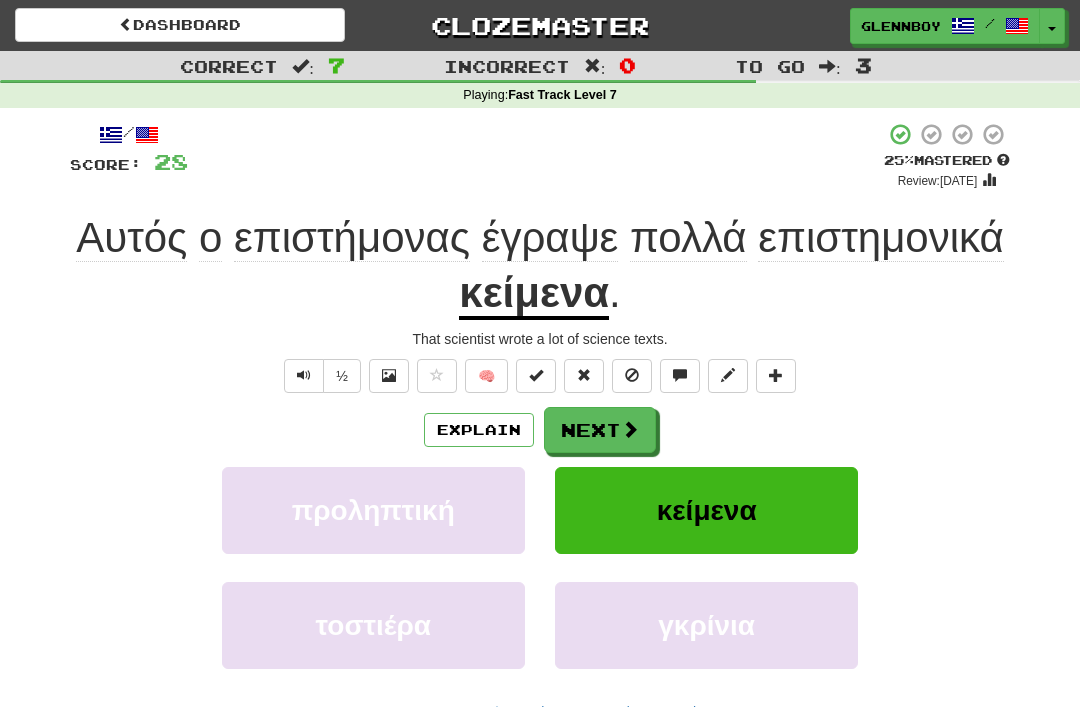 click at bounding box center [632, 375] 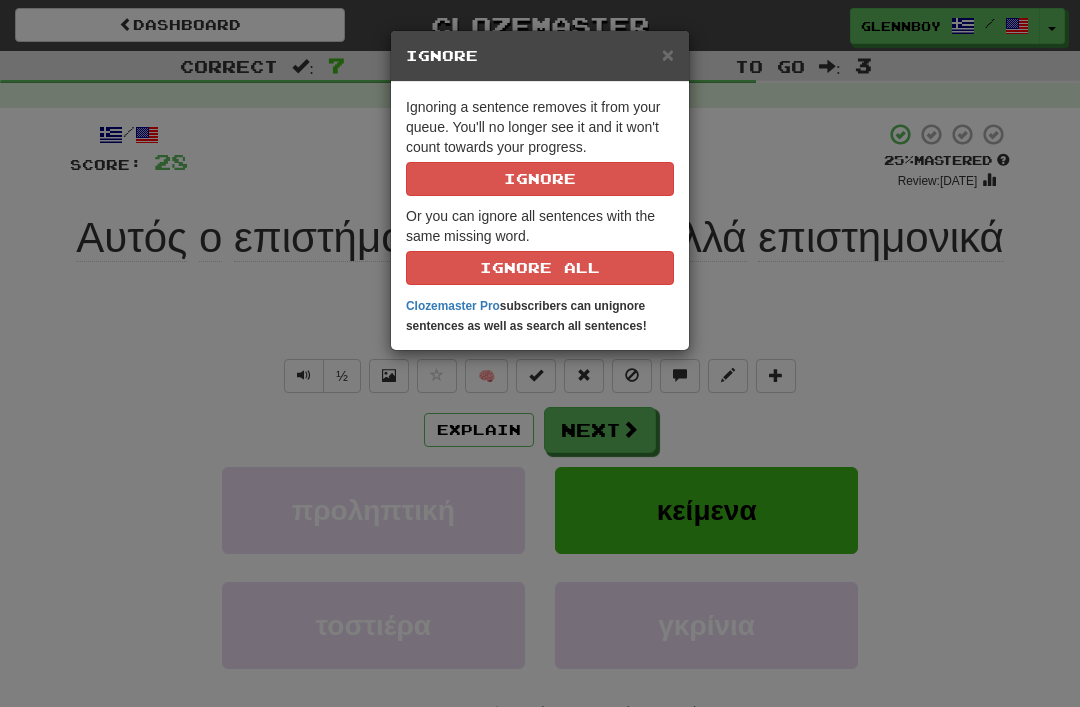 click on "Ignoring a sentence removes it from your queue. You'll no longer see it and it won't count towards your progress. Ignore" at bounding box center [540, 146] 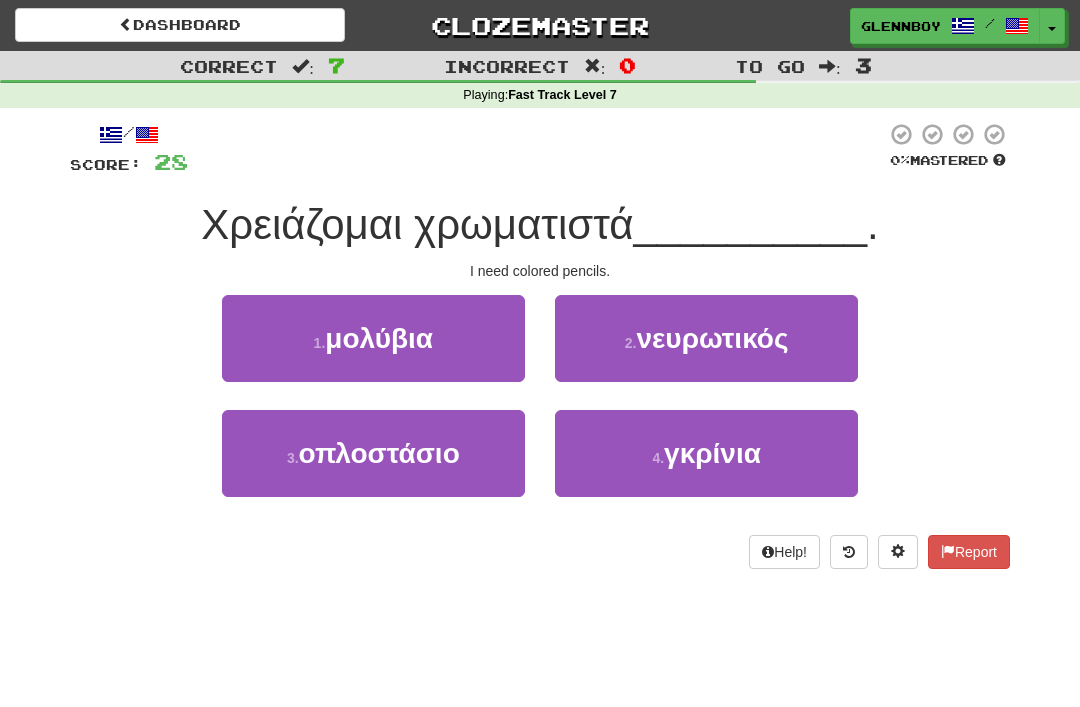 click on "μολύβια" at bounding box center [379, 338] 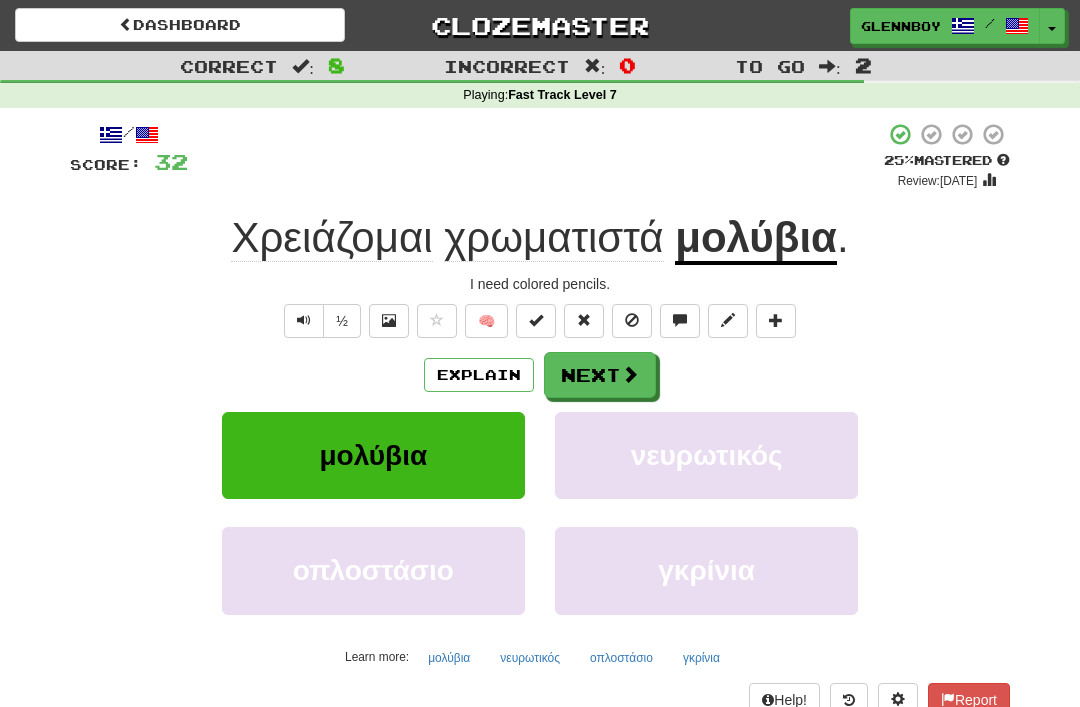 click at bounding box center (632, 320) 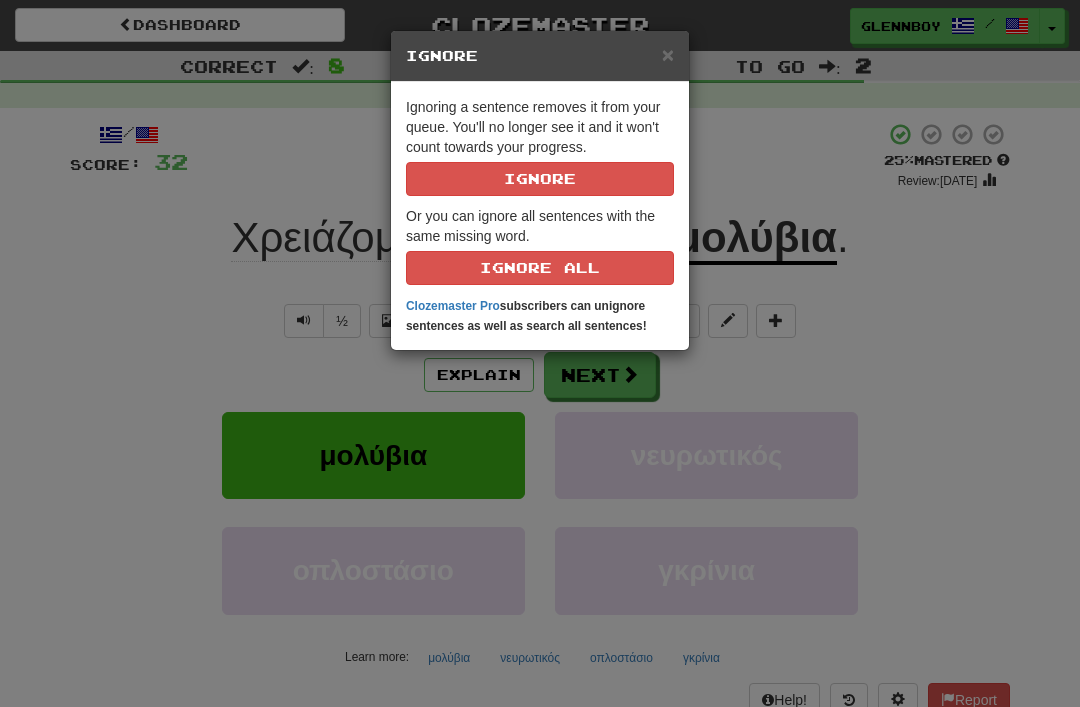 click on "Ignore" at bounding box center [540, 179] 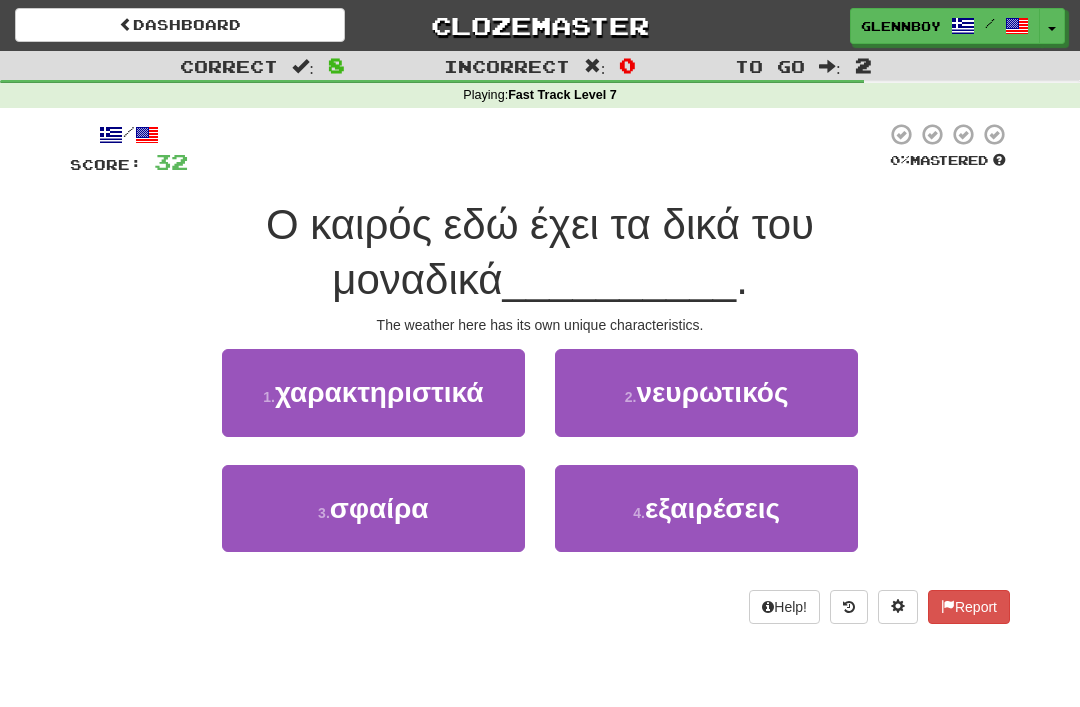 click on "χαρακτηριστικά" at bounding box center [379, 392] 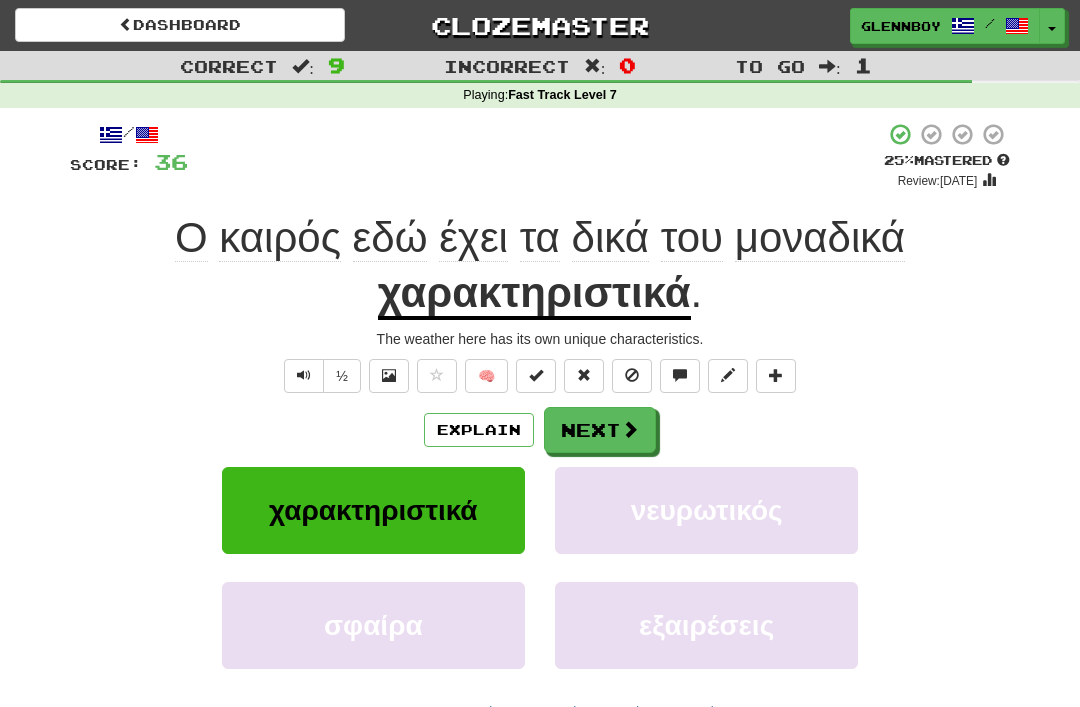 click at bounding box center (632, 375) 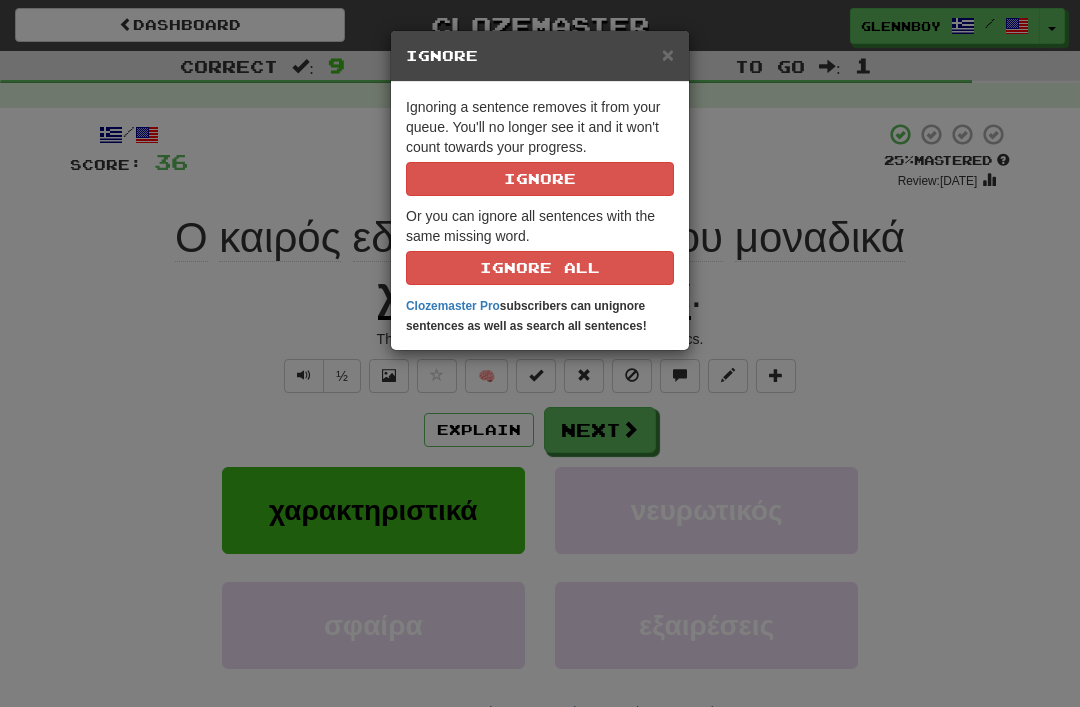 click on "Ignore" at bounding box center (540, 179) 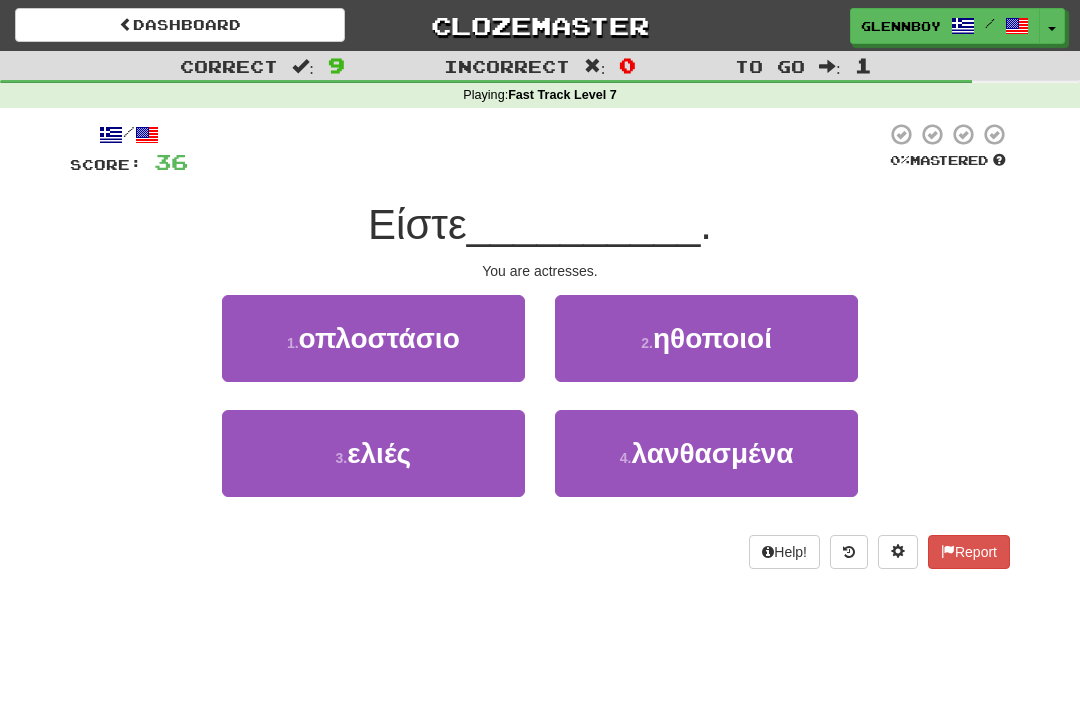 click on "2 .  ηθοποιοί" at bounding box center (706, 338) 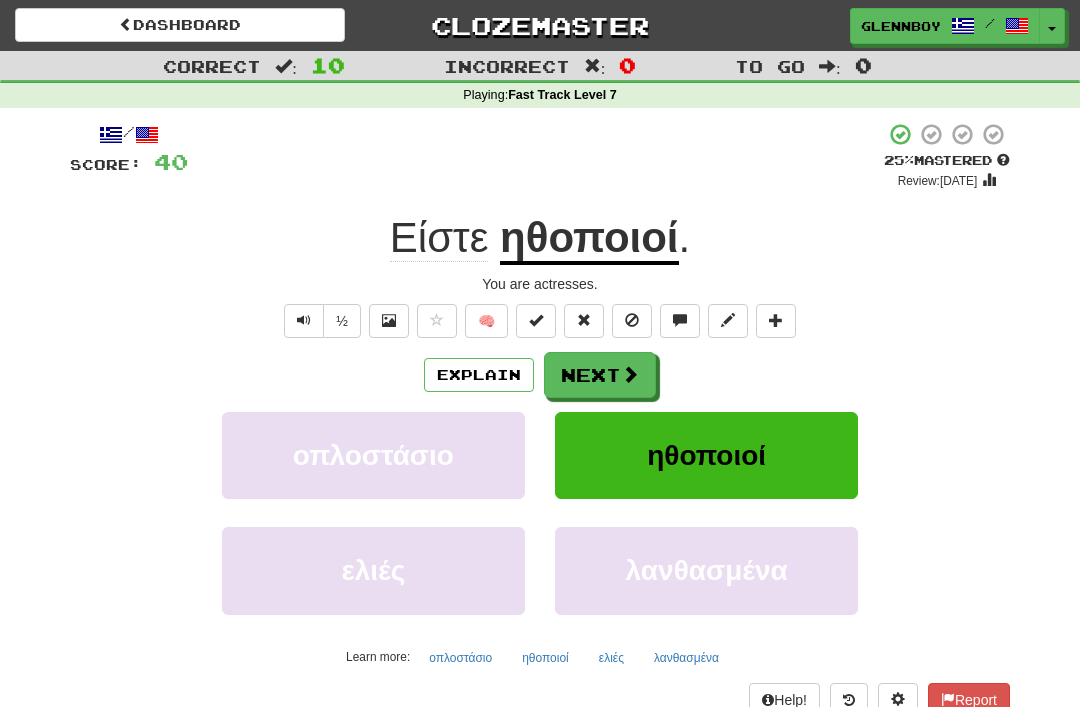 click on "Explain" at bounding box center (479, 375) 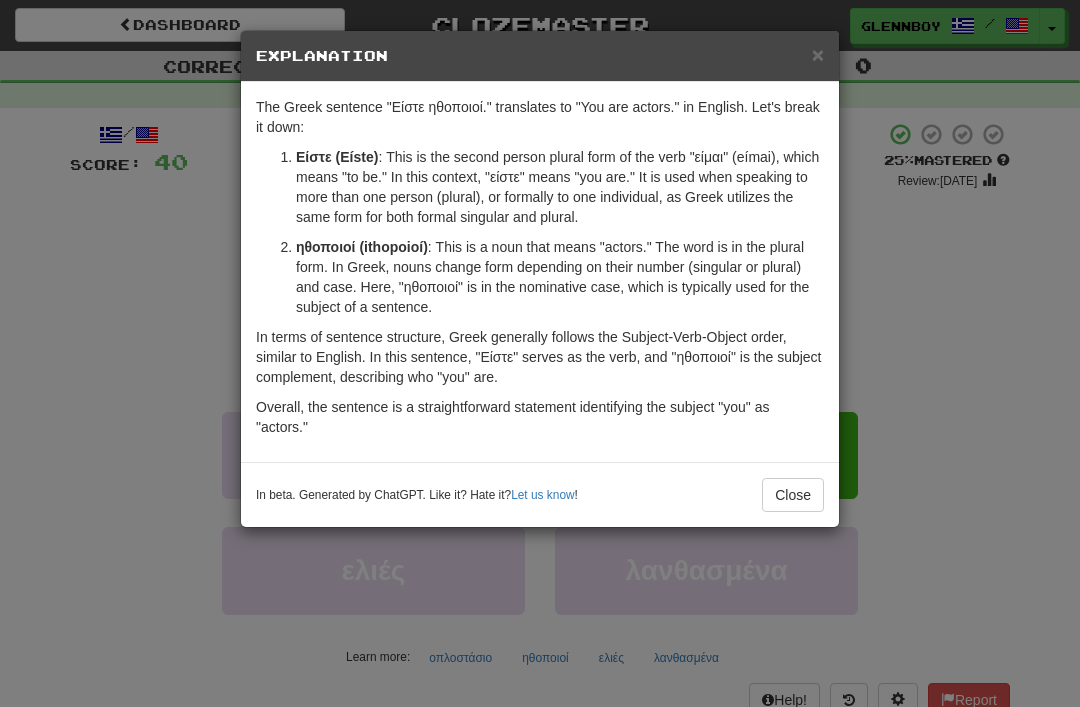 click on "Close" at bounding box center (793, 495) 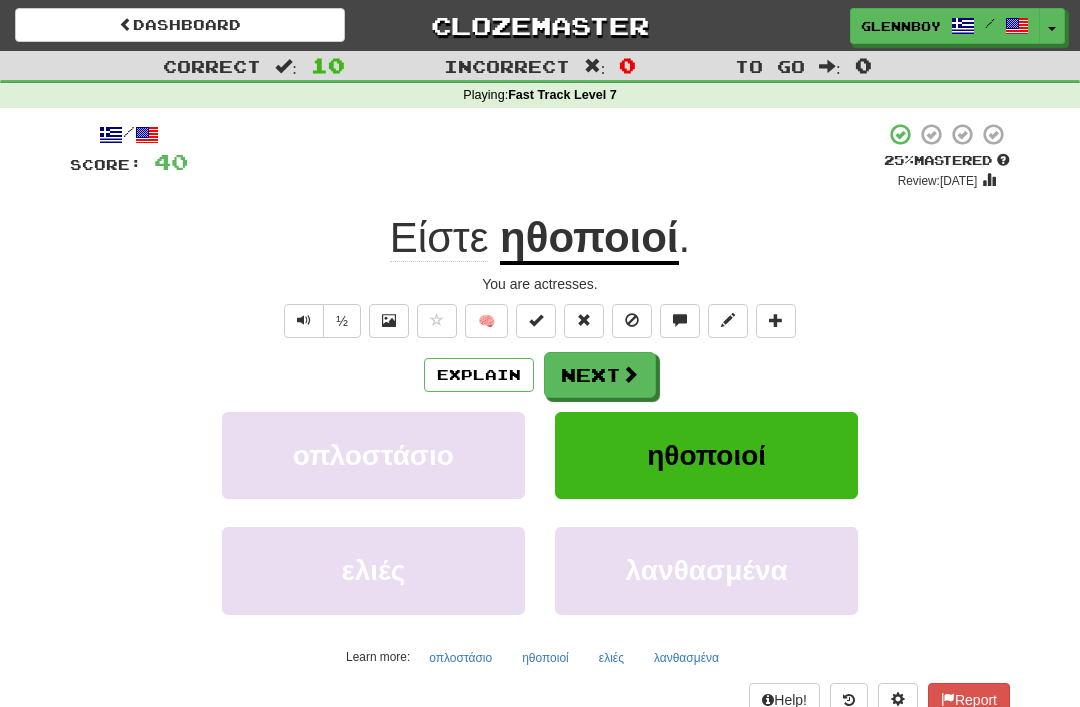 click at bounding box center (632, 320) 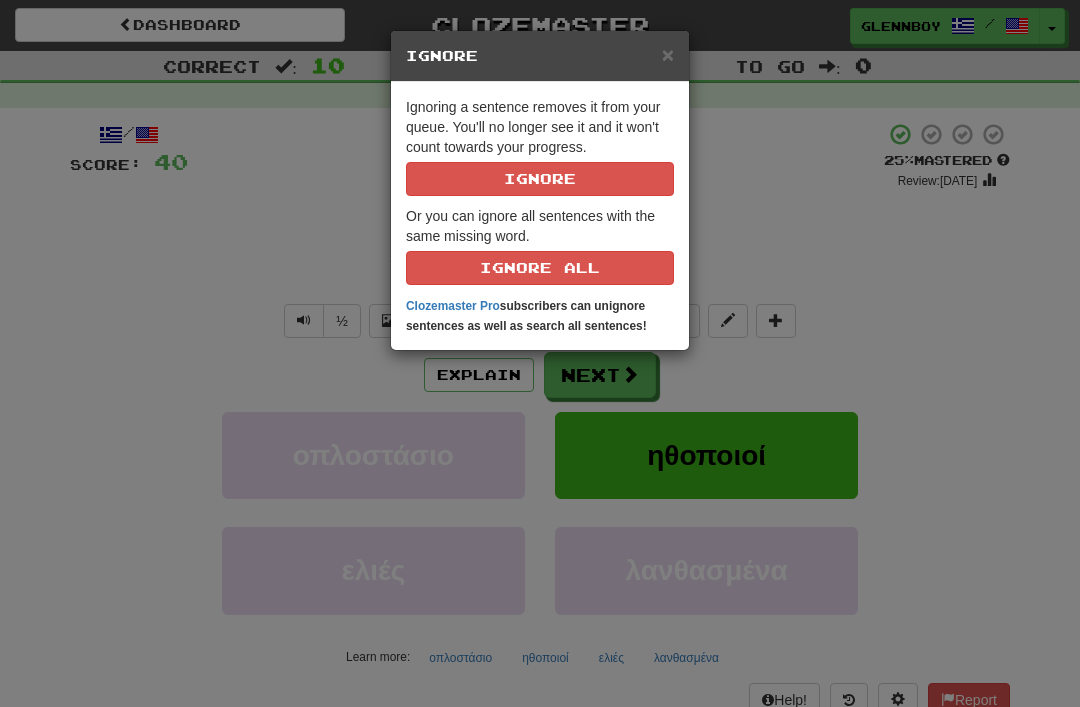 click on "Ignore" at bounding box center (540, 179) 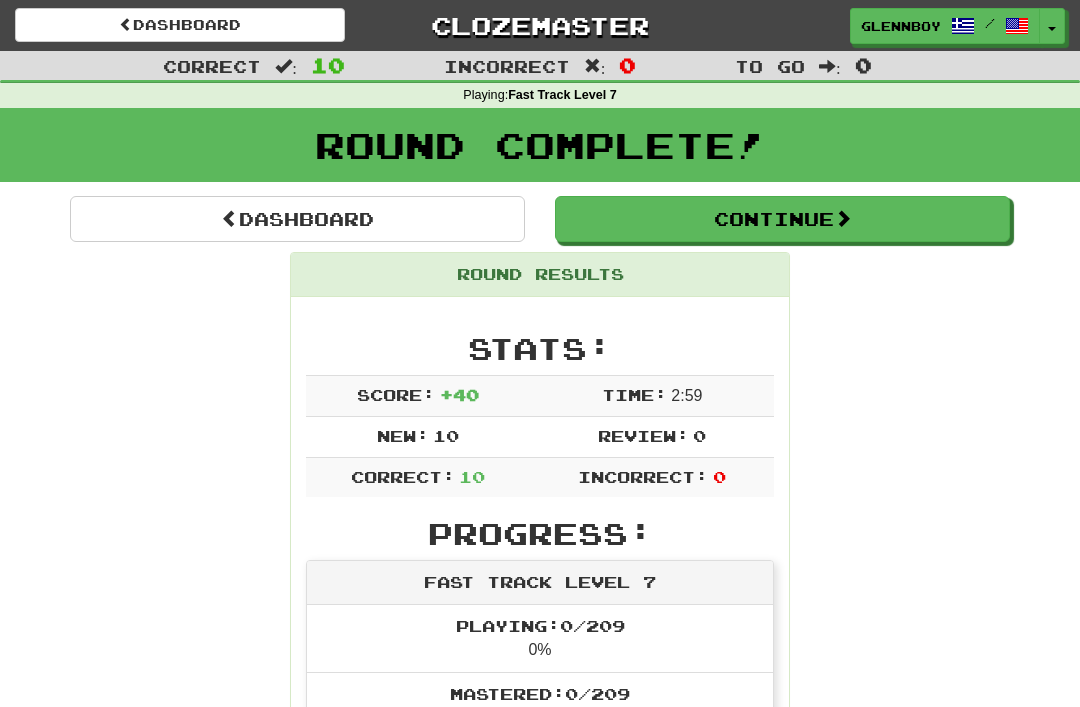 click on "Continue" at bounding box center (782, 219) 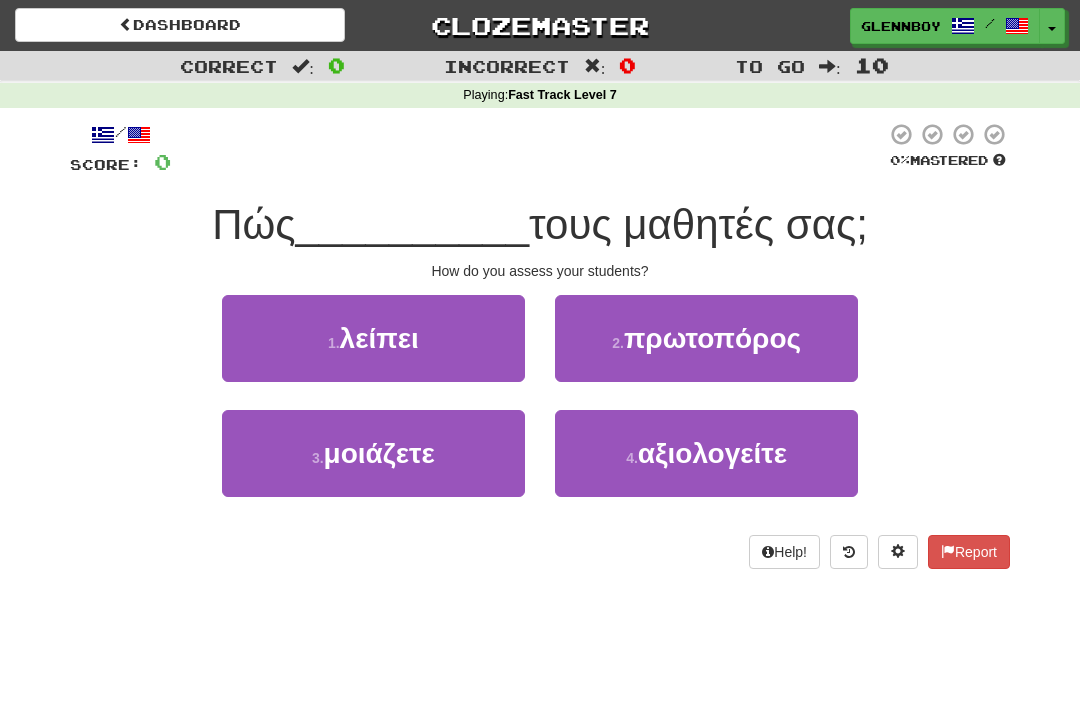 click on "αξιολογείτε" at bounding box center (712, 453) 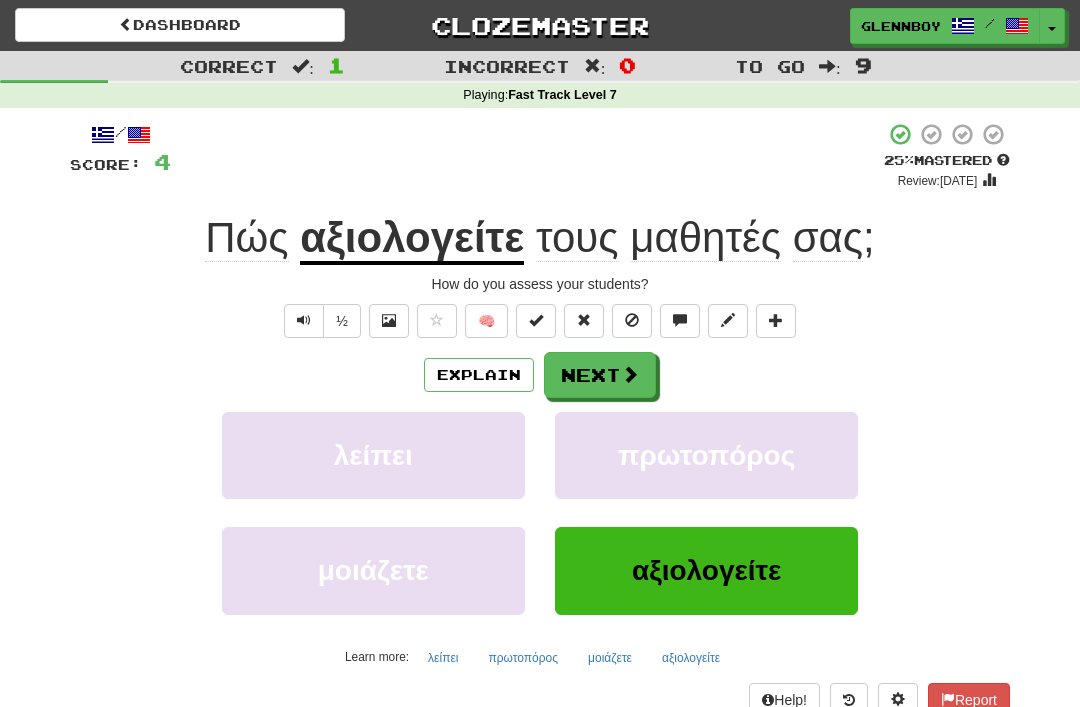 click on "Explain" at bounding box center (479, 375) 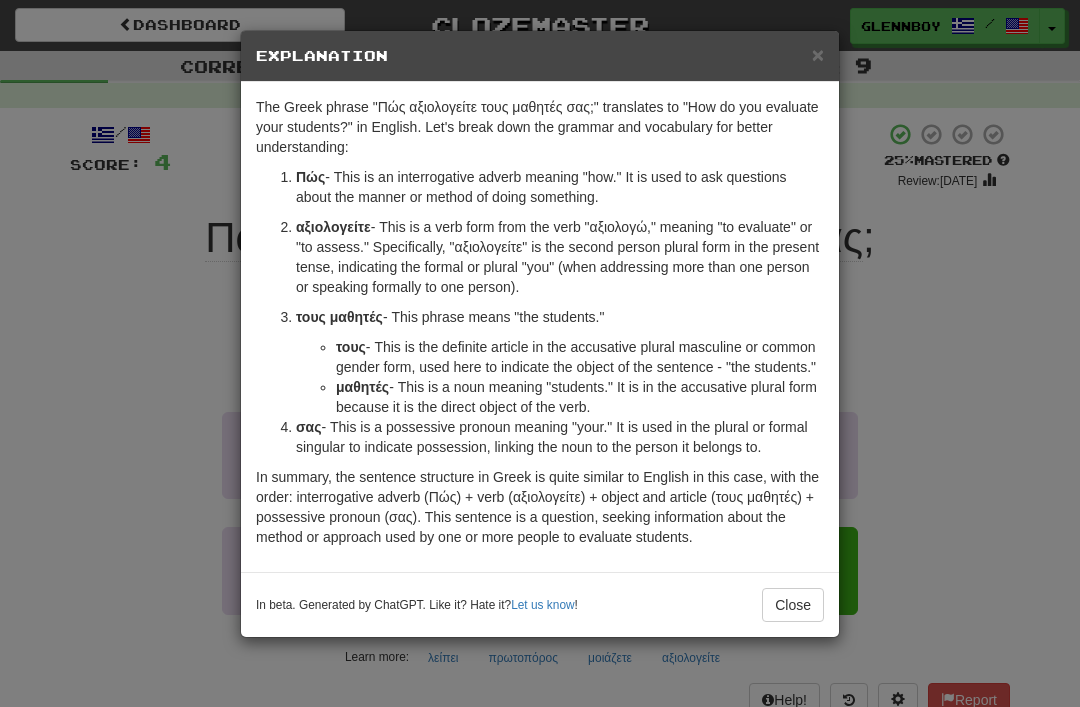 click on "Close" at bounding box center [793, 605] 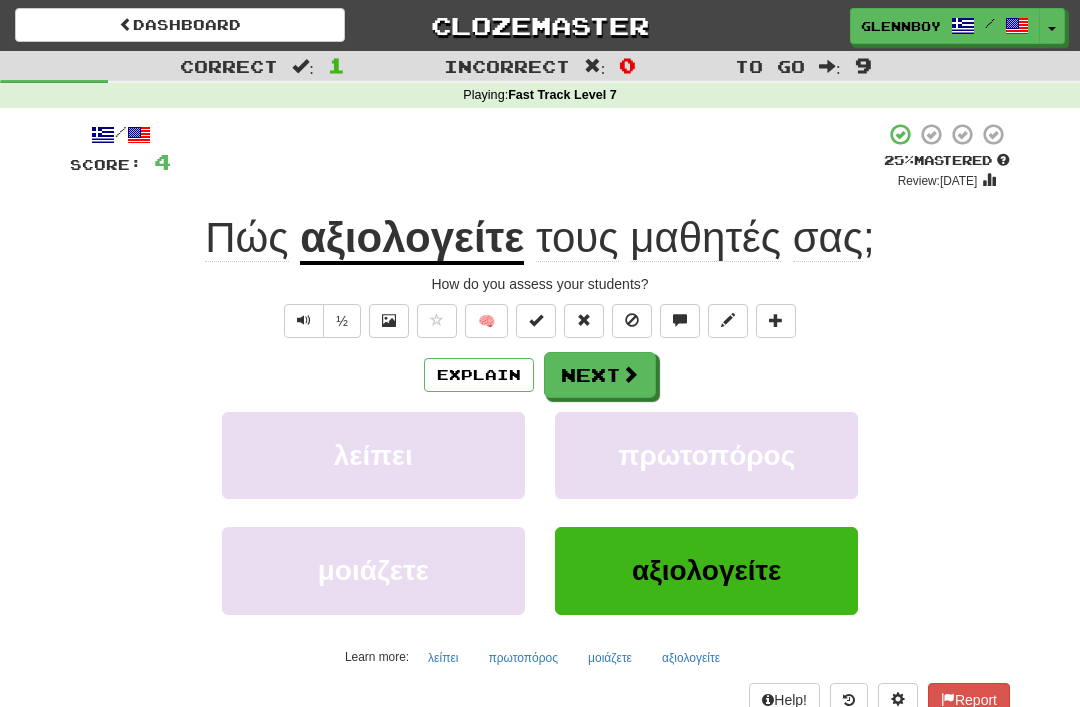 click at bounding box center (632, 320) 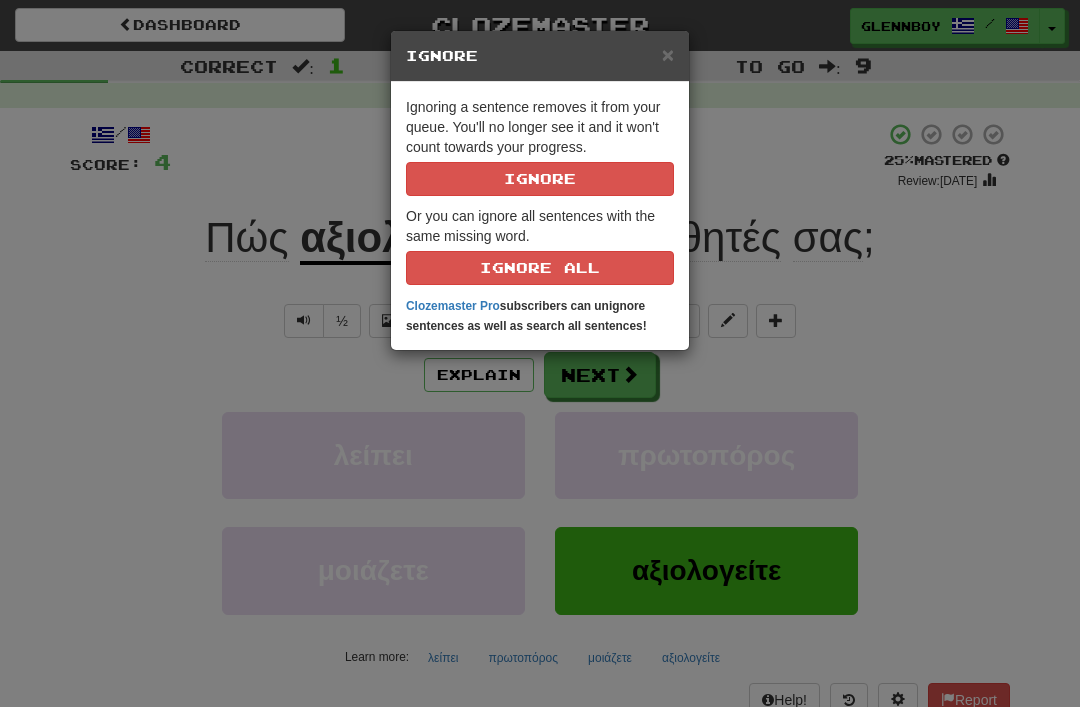 click on "Ignore" at bounding box center [540, 179] 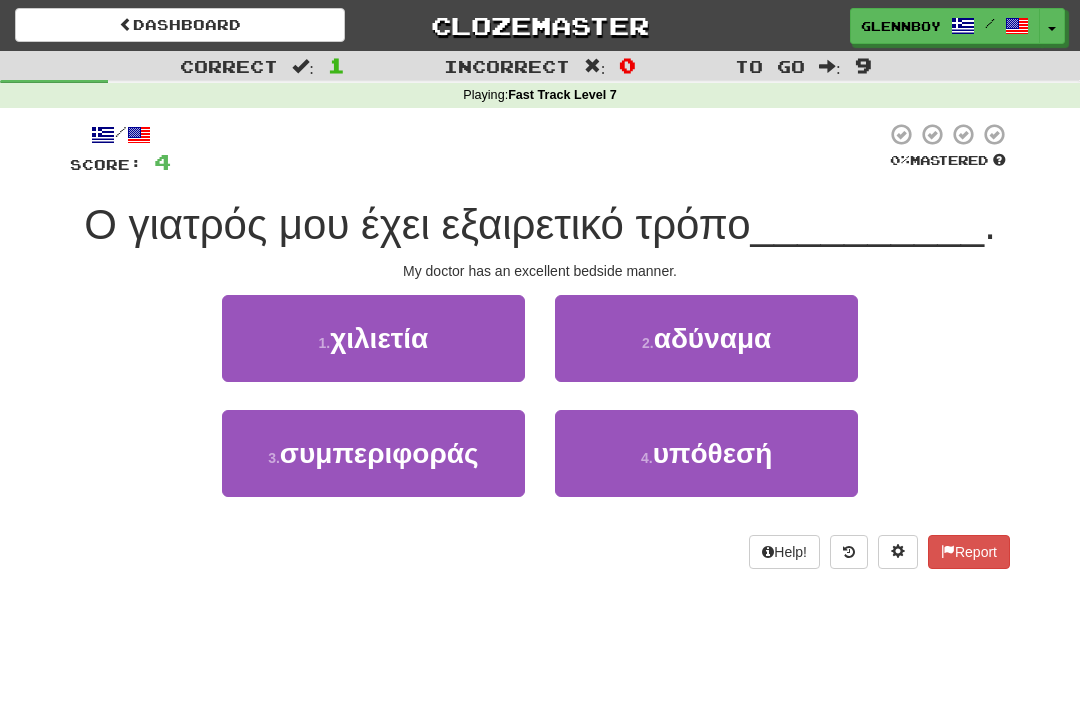 click on "3 .  συμπεριφοράς" at bounding box center (373, 453) 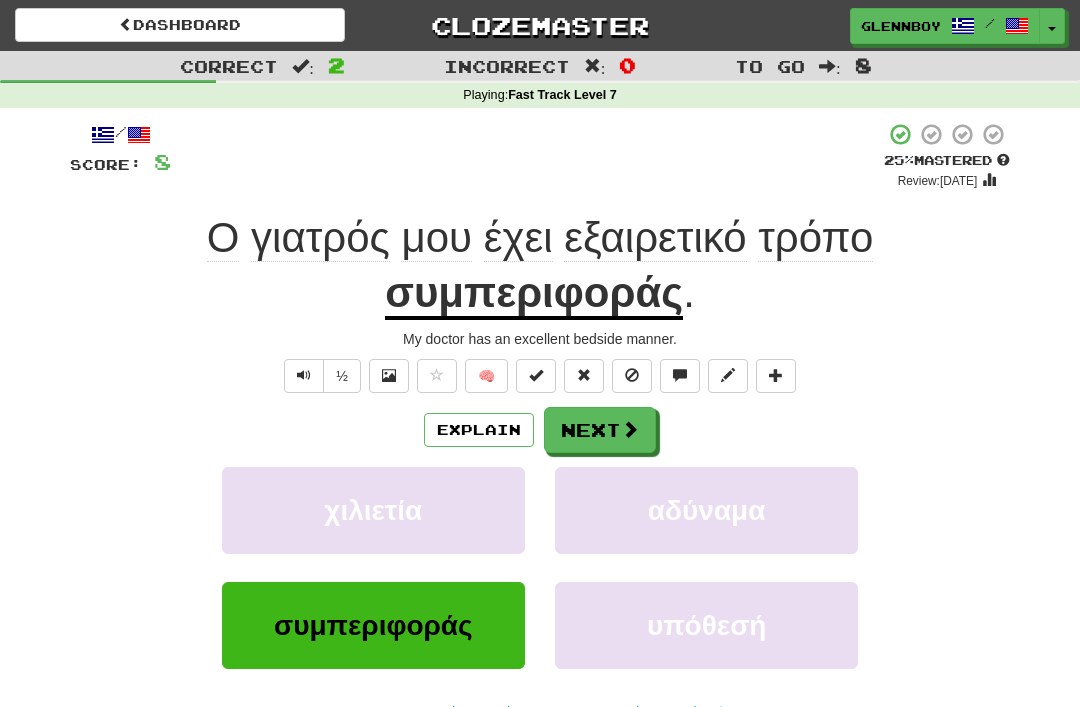 click on "Explain" at bounding box center (479, 430) 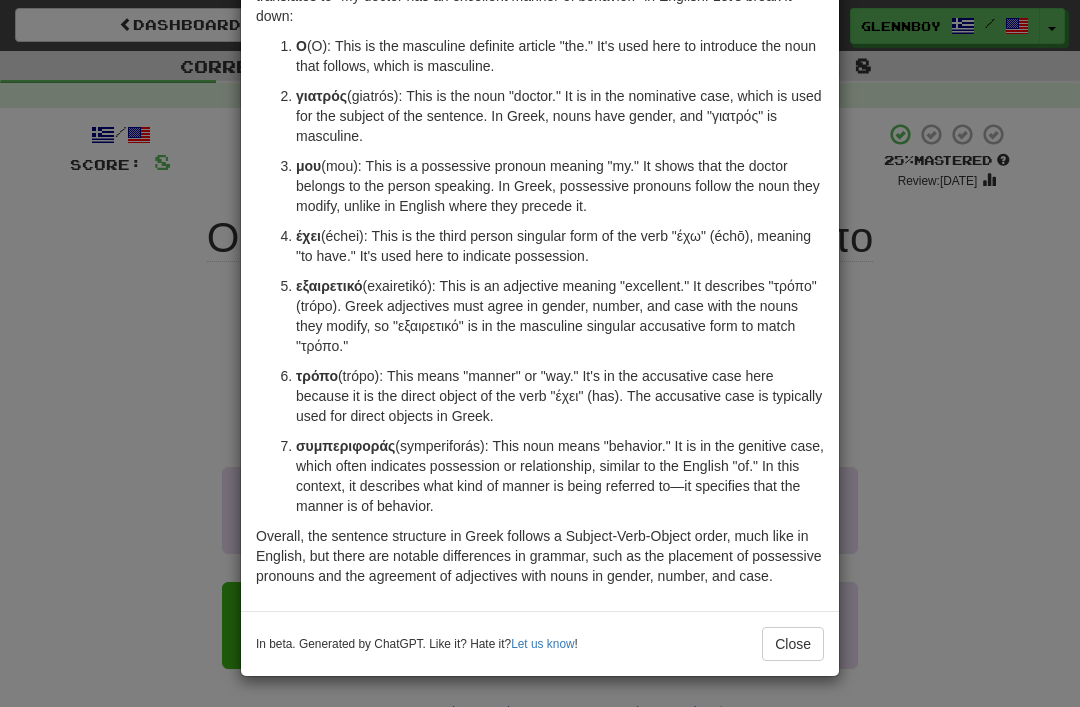 scroll, scrollTop: 151, scrollLeft: 0, axis: vertical 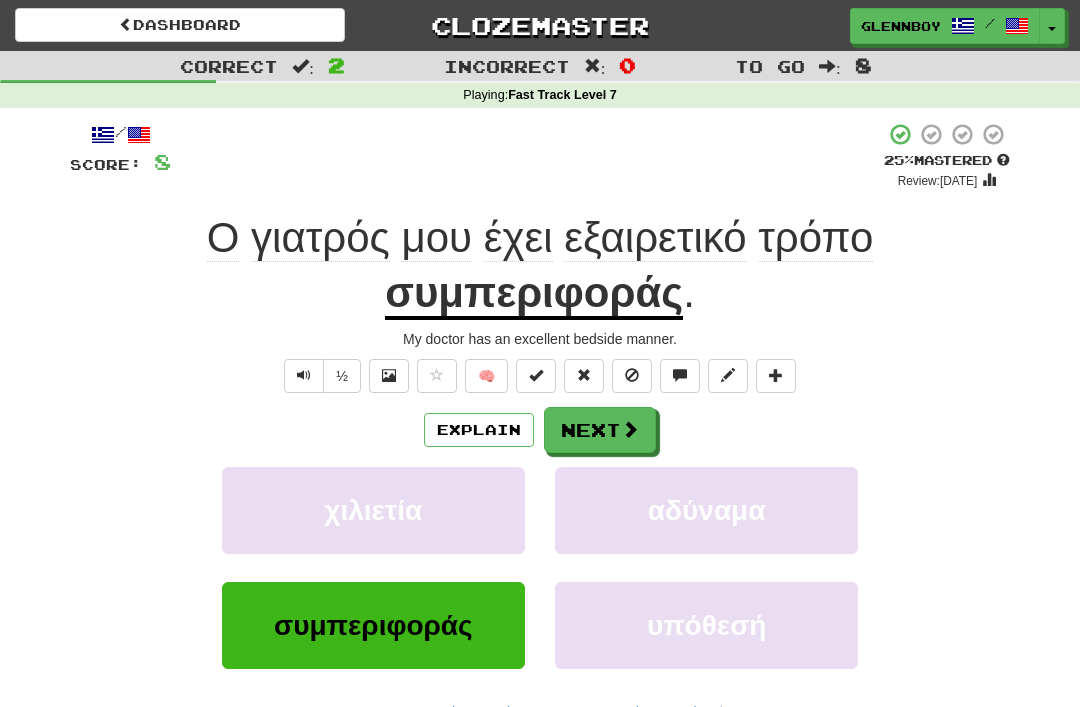 click at bounding box center [632, 376] 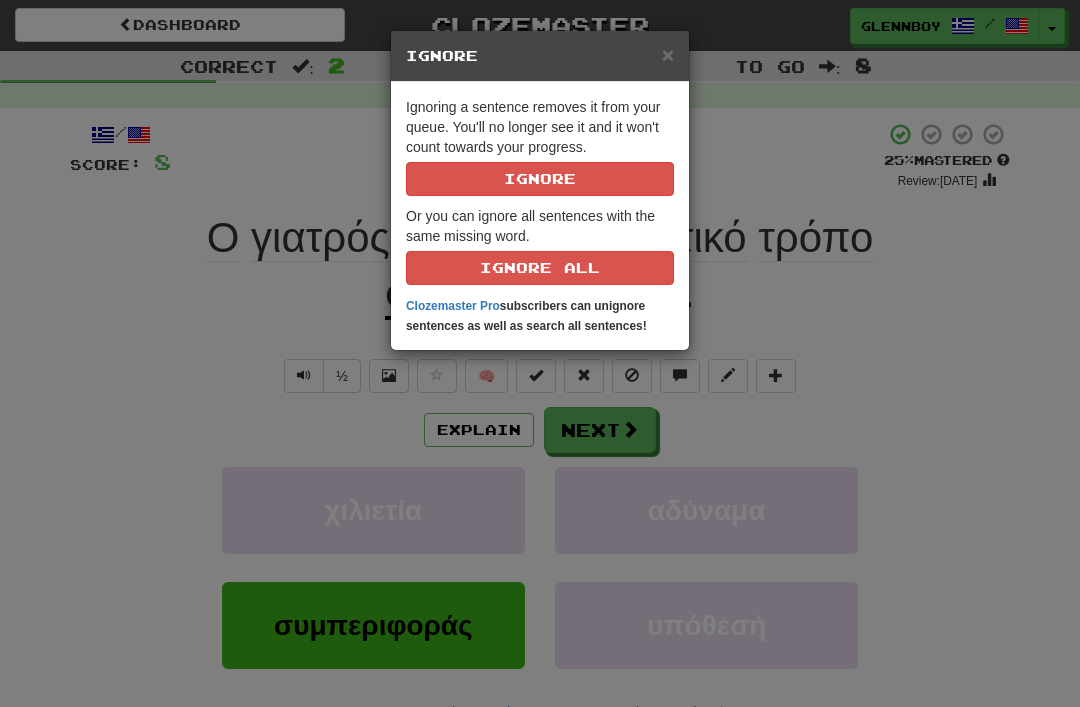 click on "Ignore" at bounding box center [540, 179] 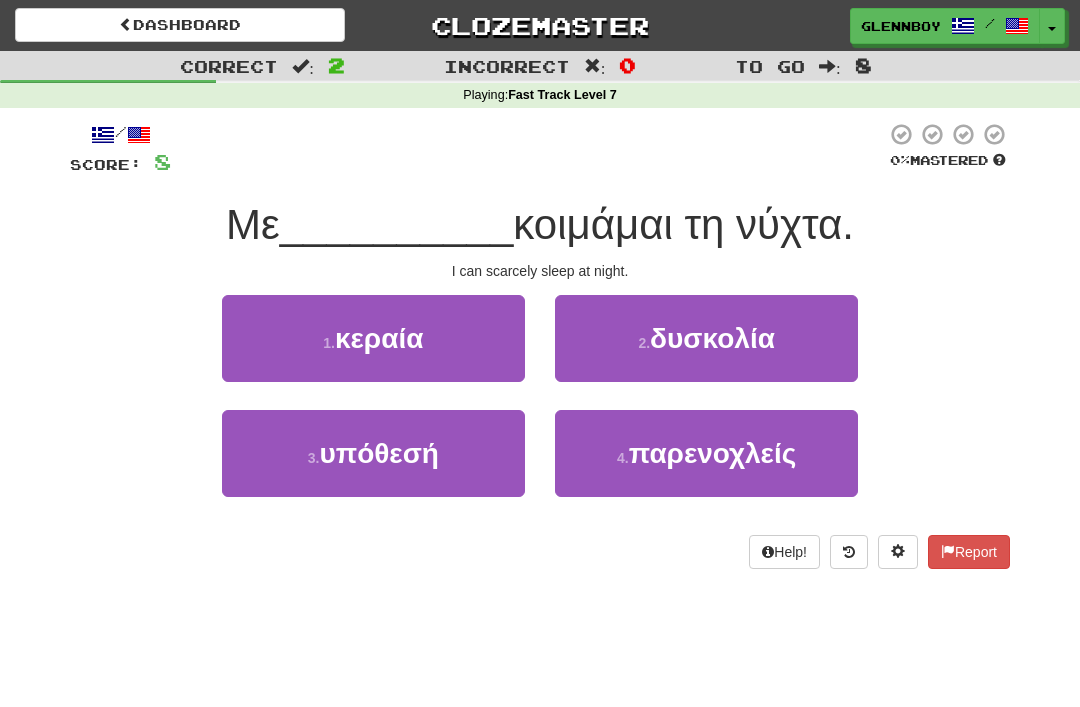 click on "2 .  δυσκολία" at bounding box center [706, 338] 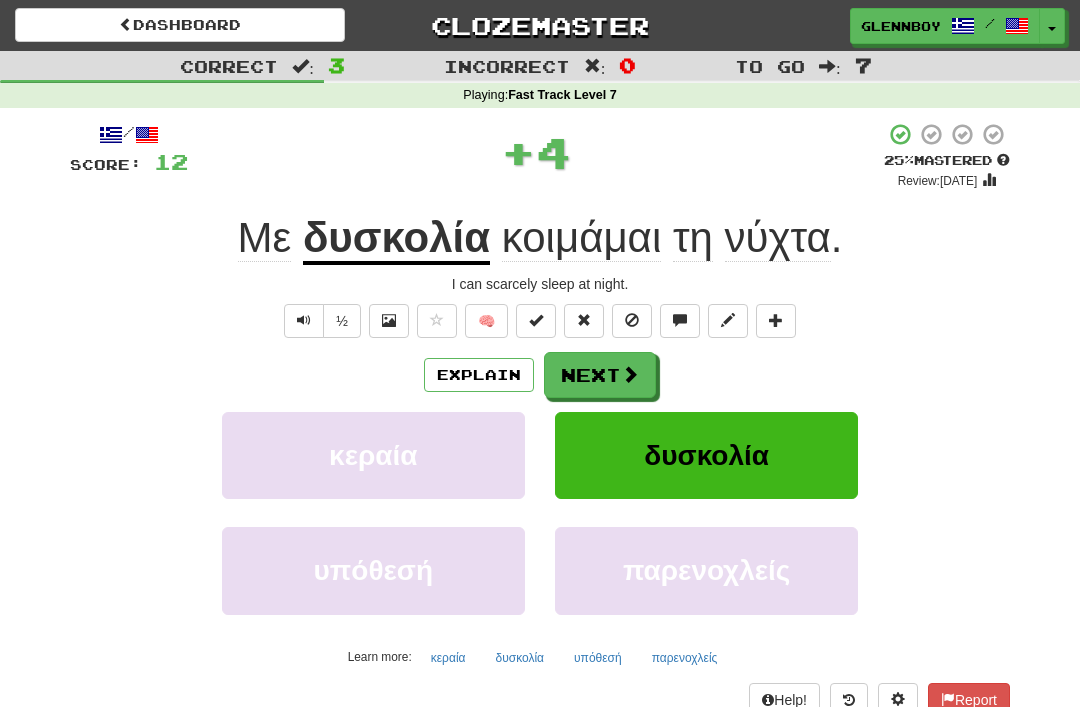 click on "Explain" at bounding box center (479, 375) 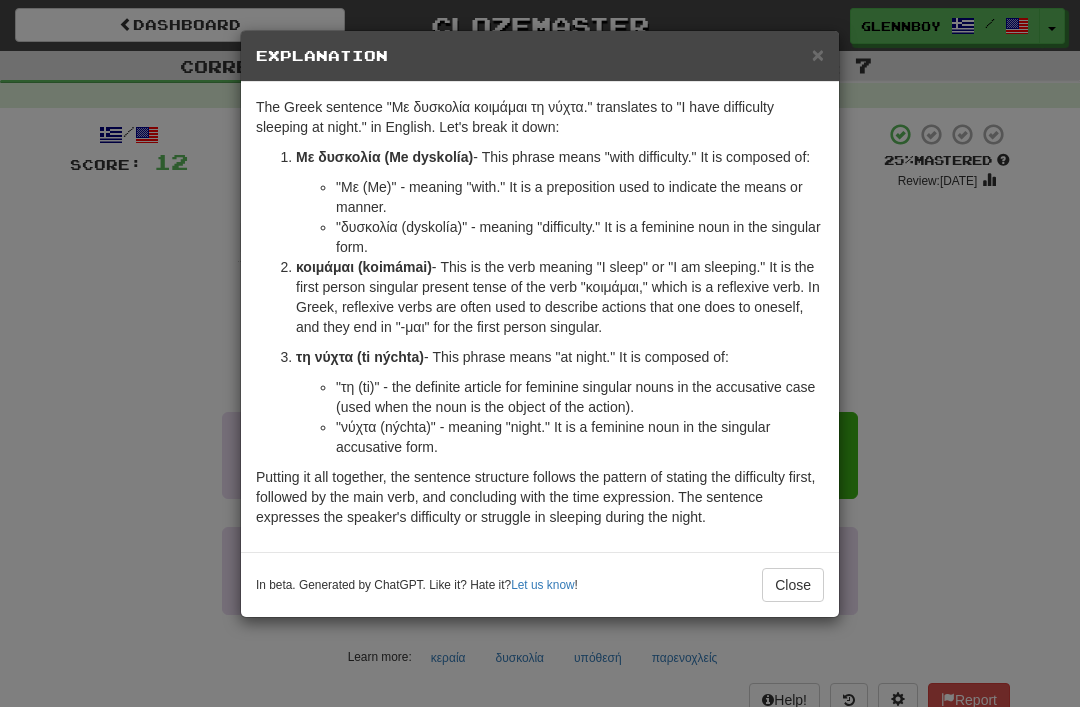 click on "Close" at bounding box center [793, 585] 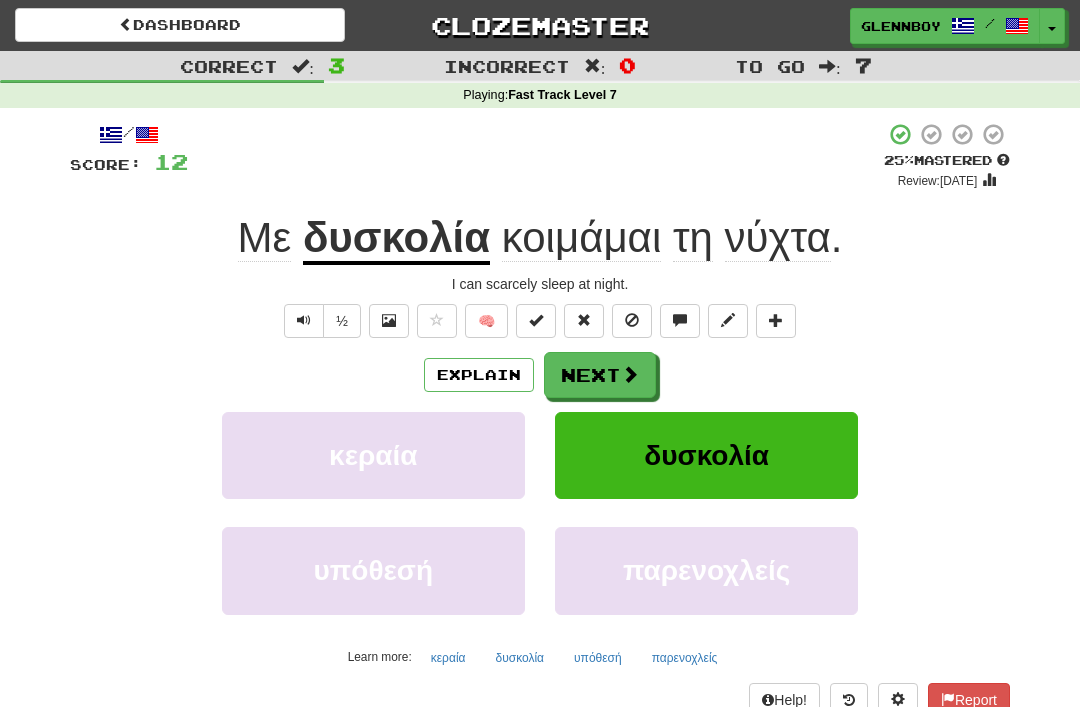 click at bounding box center (632, 321) 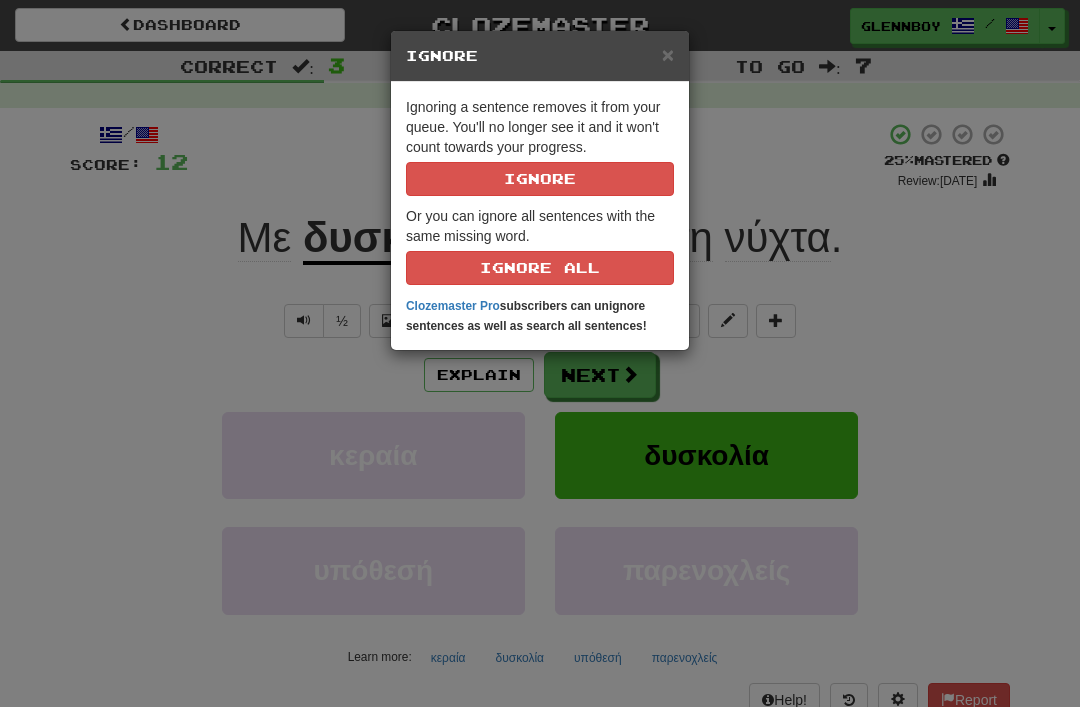 click on "Ignore" at bounding box center (540, 179) 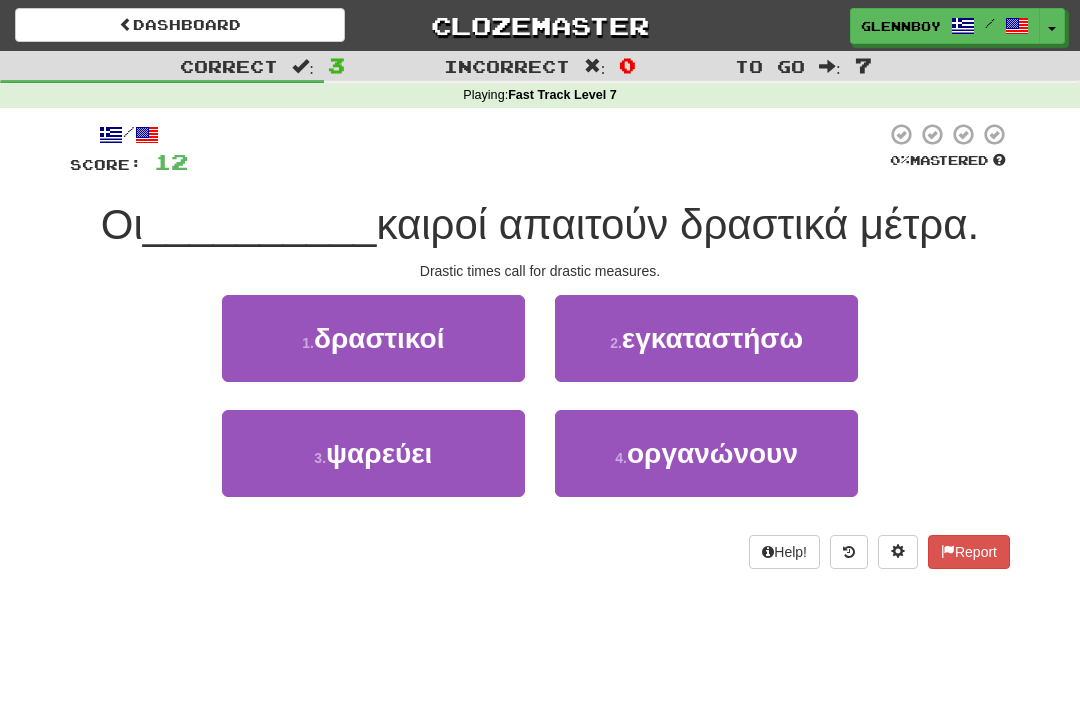 click on "δραστικοί" at bounding box center (379, 338) 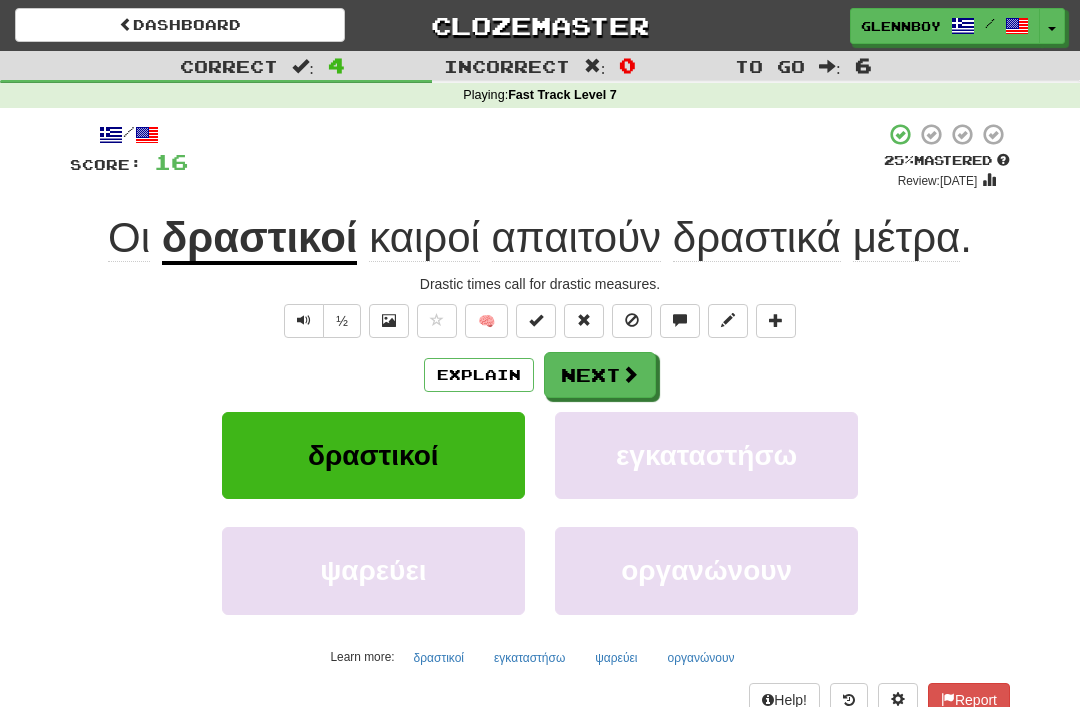 click at bounding box center (632, 320) 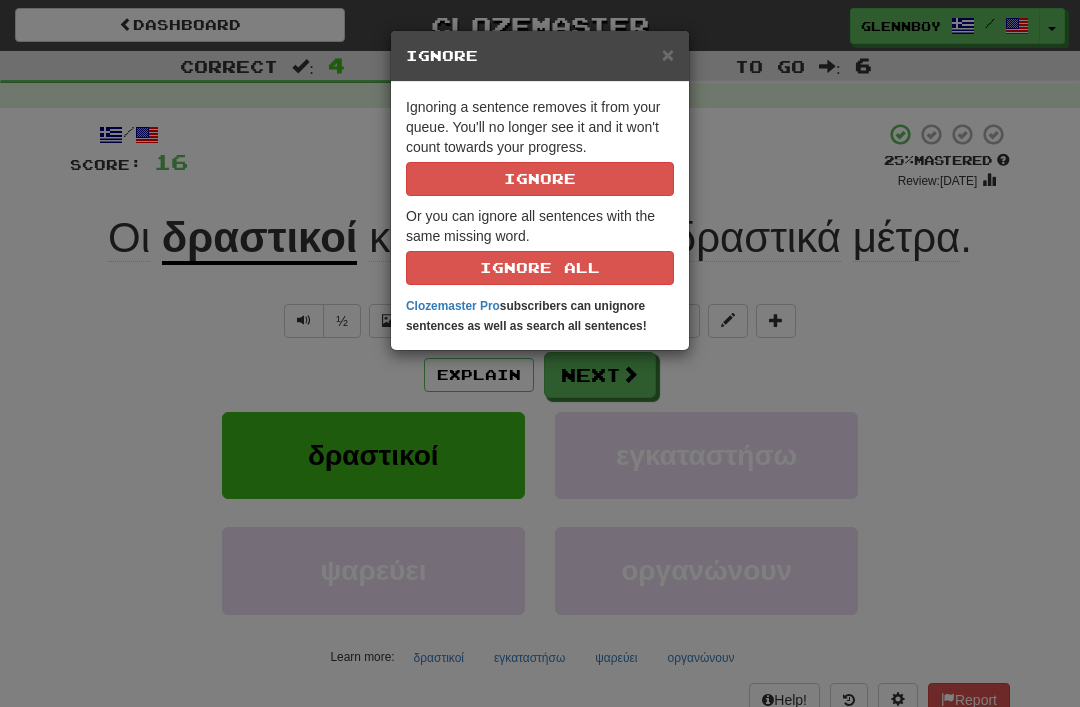click on "Ignore" at bounding box center [540, 179] 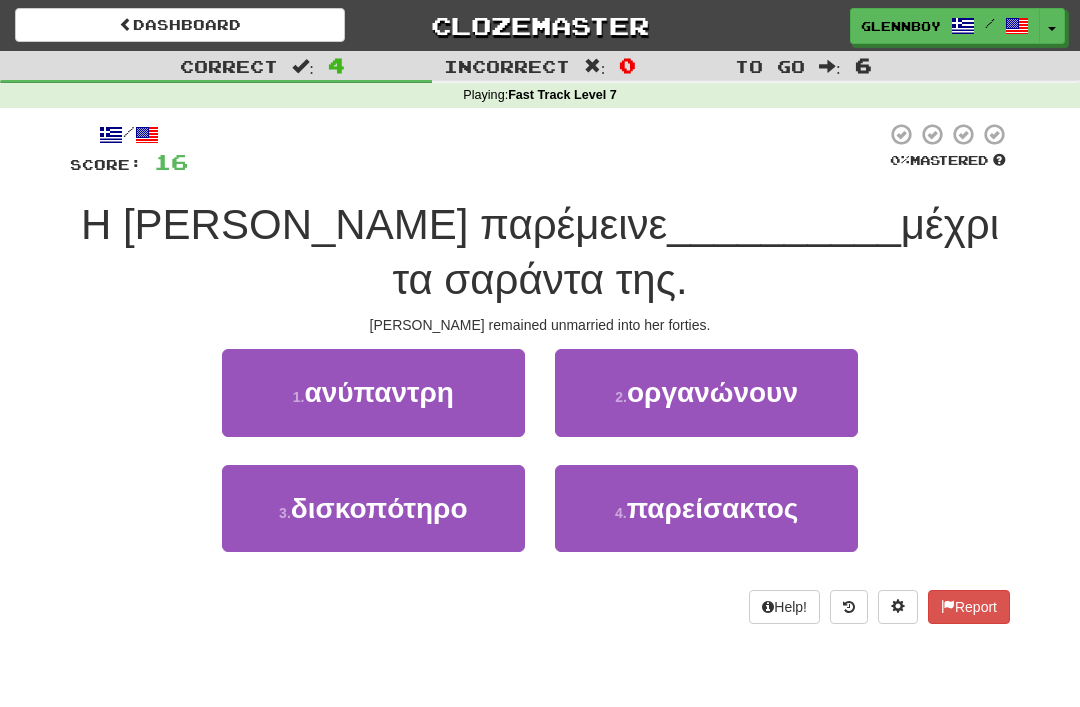 click on "ανύπαντρη" at bounding box center [378, 392] 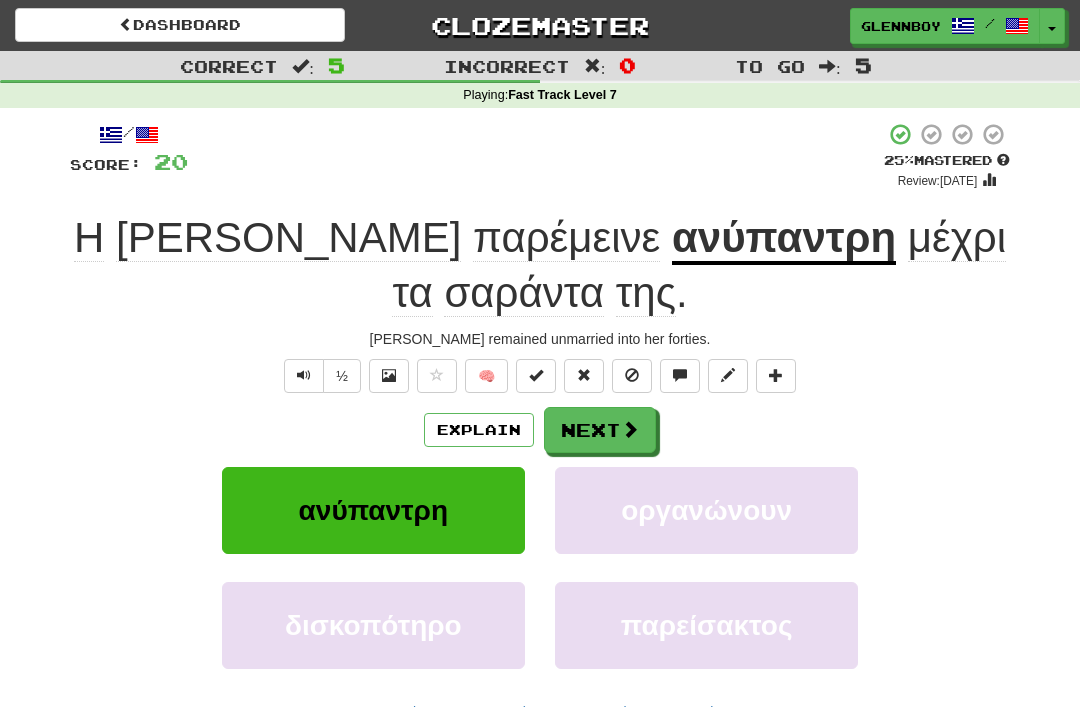 click at bounding box center (632, 375) 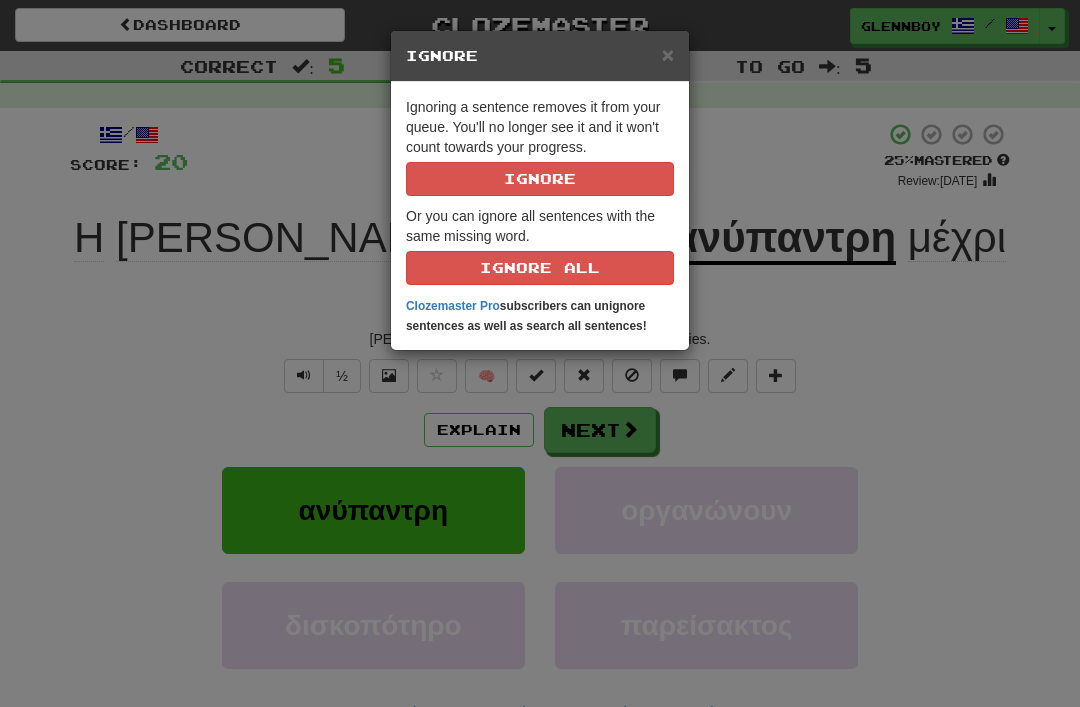 click on "Ignore" at bounding box center [540, 179] 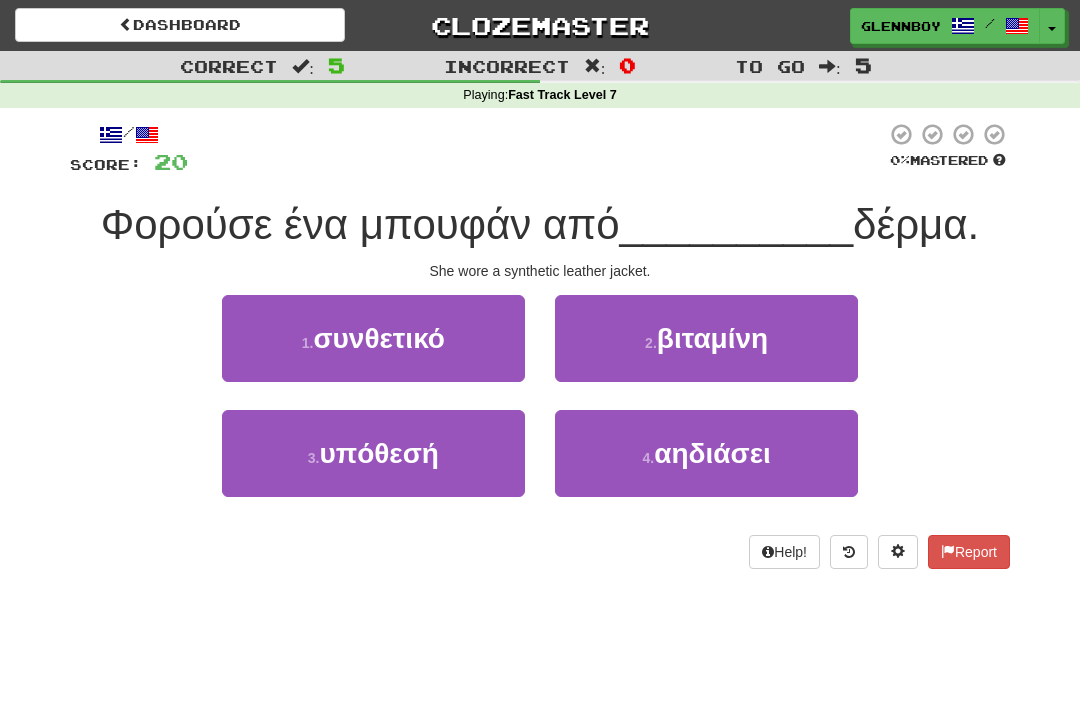 click on "συνθετικό" at bounding box center [379, 338] 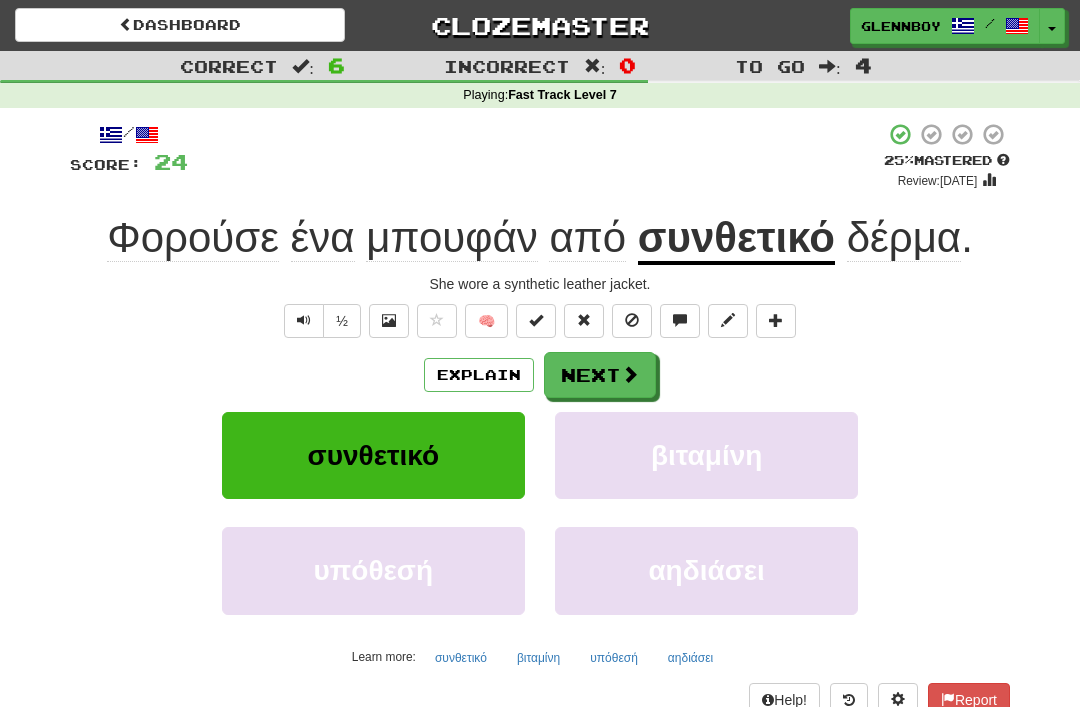 click at bounding box center [632, 321] 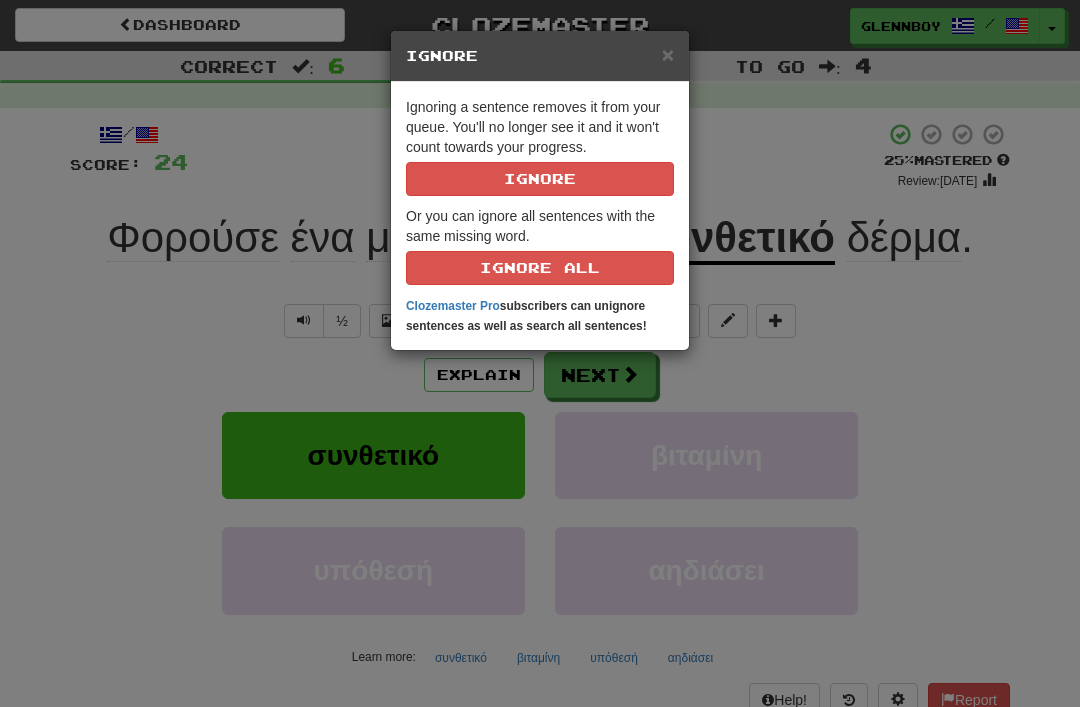 click on "Ignore" at bounding box center (540, 179) 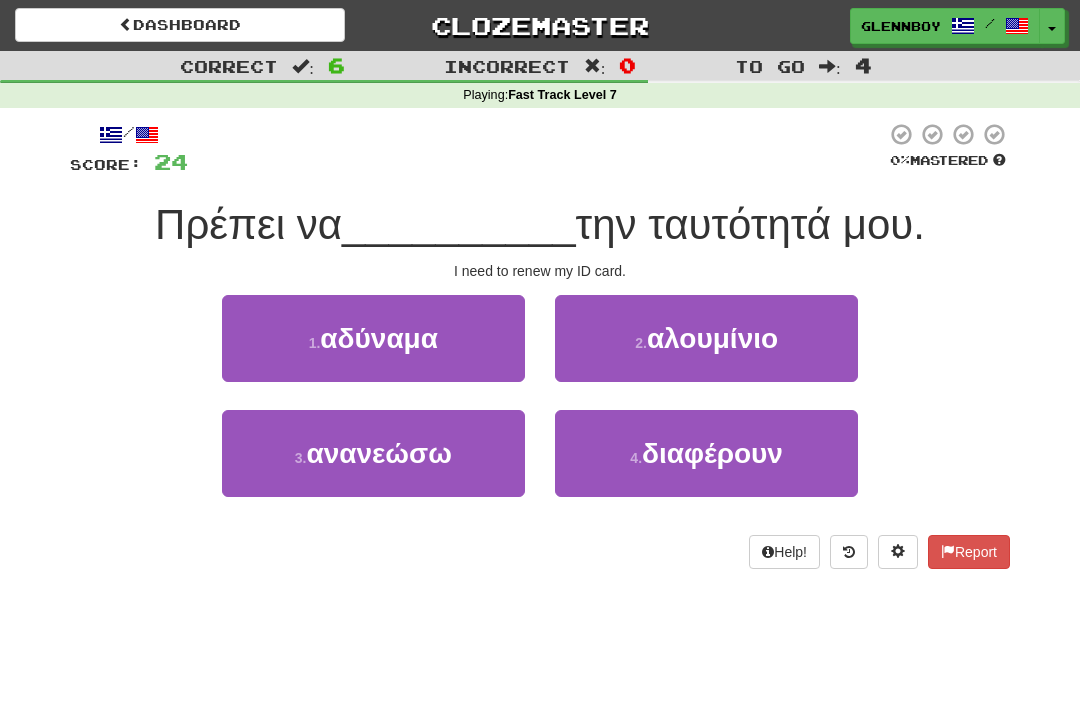click on "ανανεώσω" at bounding box center (379, 453) 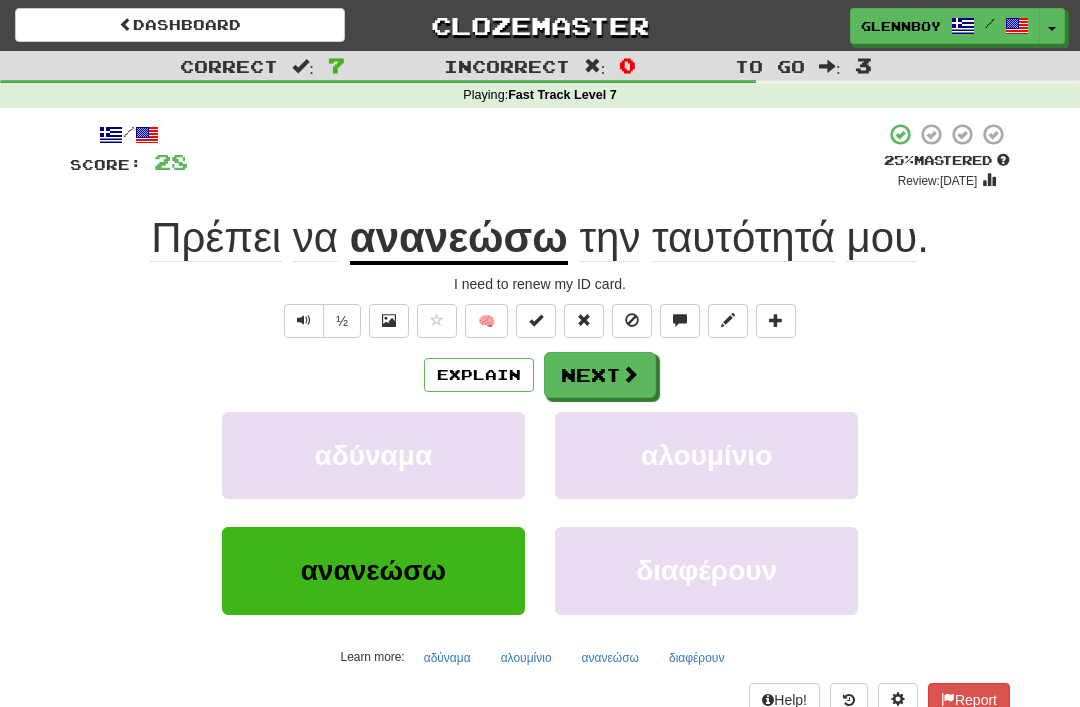 click on "Explain" at bounding box center [479, 375] 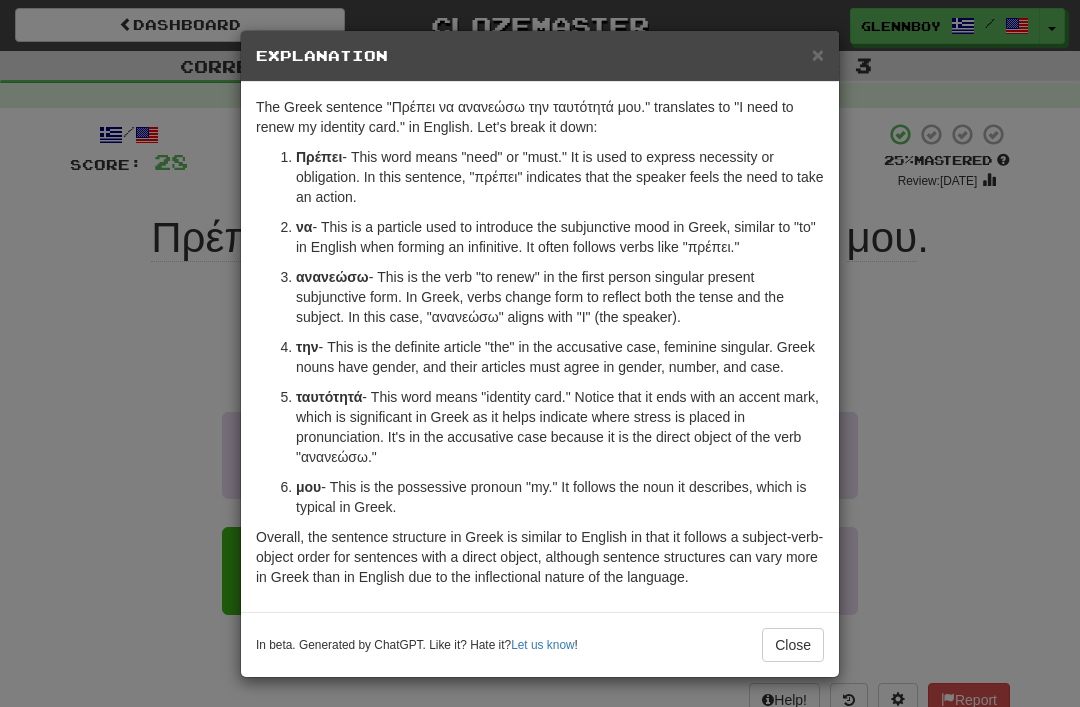 click on "× Explanation The Greek sentence "Πρέπει να ανανεώσω την ταυτότητά μου." translates to "I need to renew my identity card." in English. Let's break it down:
Πρέπει  - This word means "need" or "must." It is used to express necessity or obligation. In this sentence, "πρέπει" indicates that the speaker feels the need to take an action.
να  - This is a particle used to introduce the subjunctive mood in Greek, similar to "to" in English when forming an infinitive. It often follows verbs like "πρέπει."
ανανεώσω  - This is the verb "to renew" in the first person singular present subjunctive form. In Greek, verbs change form to reflect both the tense and the subject. In this case, "ανανεώσω" aligns with "I" (the speaker).
την  - This is the definite article "the" in the accusative case, feminine singular. Greek nouns have gender, and their articles must agree in gender, number, and case.
ταυτότητά" at bounding box center (540, 353) 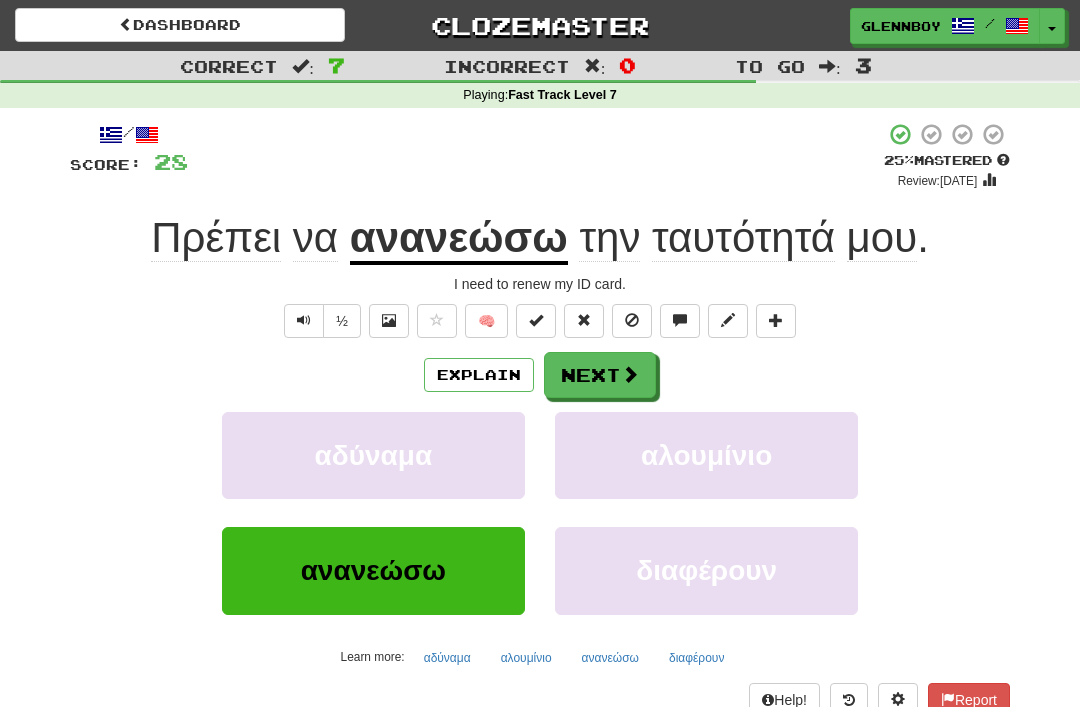 click at bounding box center [632, 321] 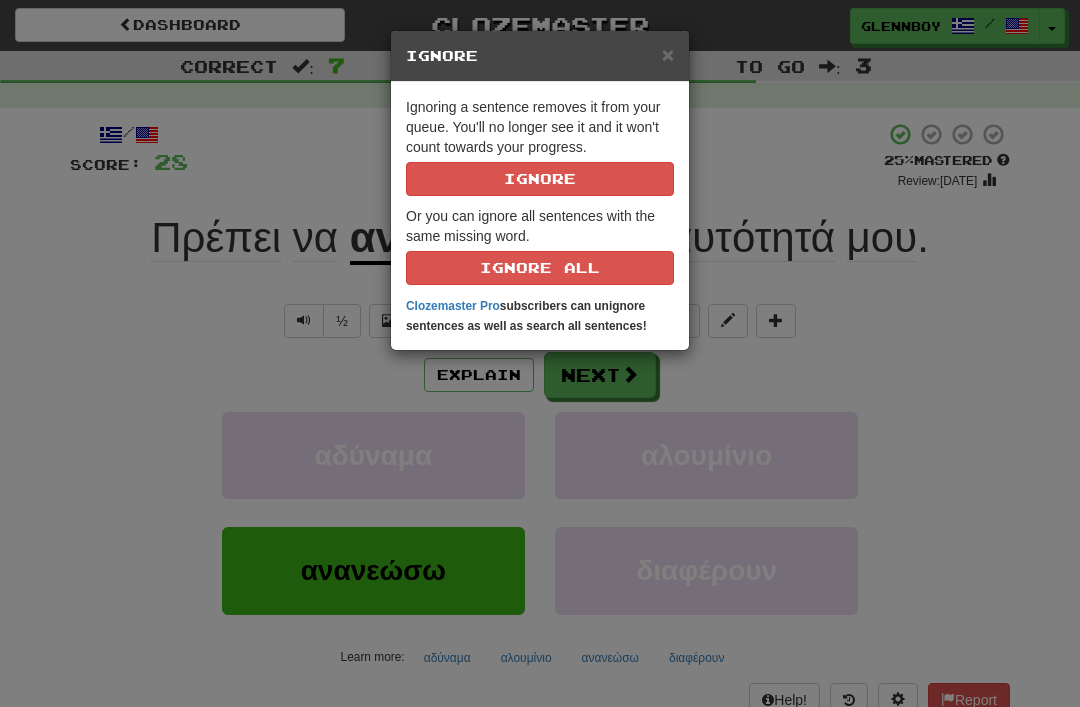 click on "Ignore" at bounding box center (540, 179) 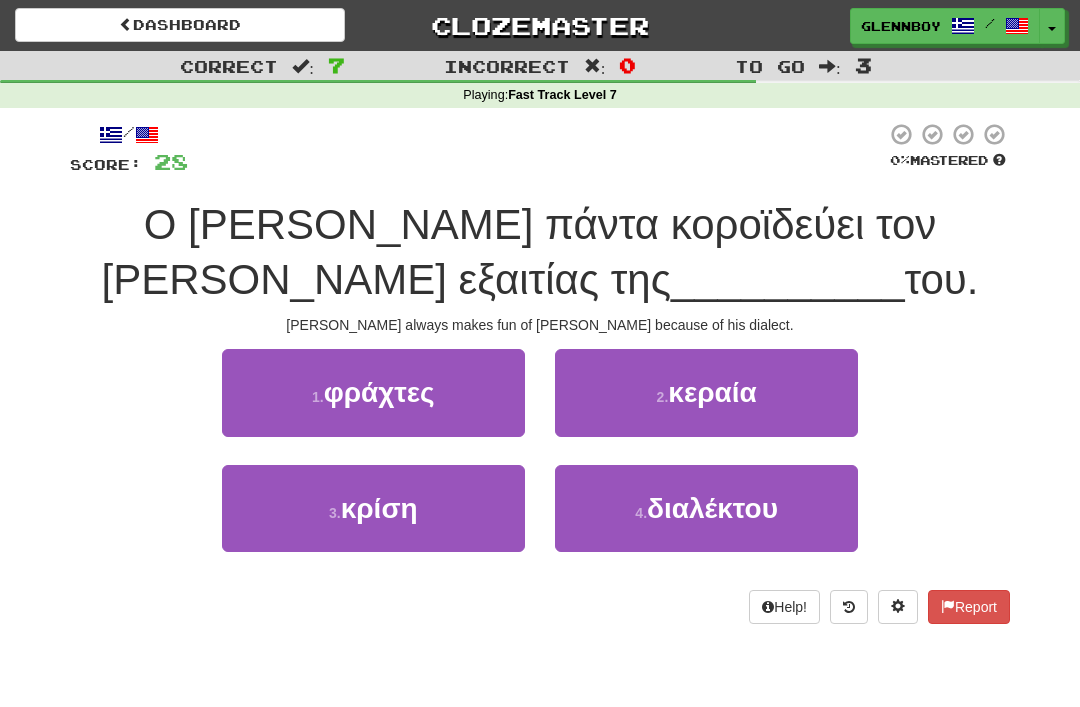 click on "διαλέκτου" at bounding box center (712, 508) 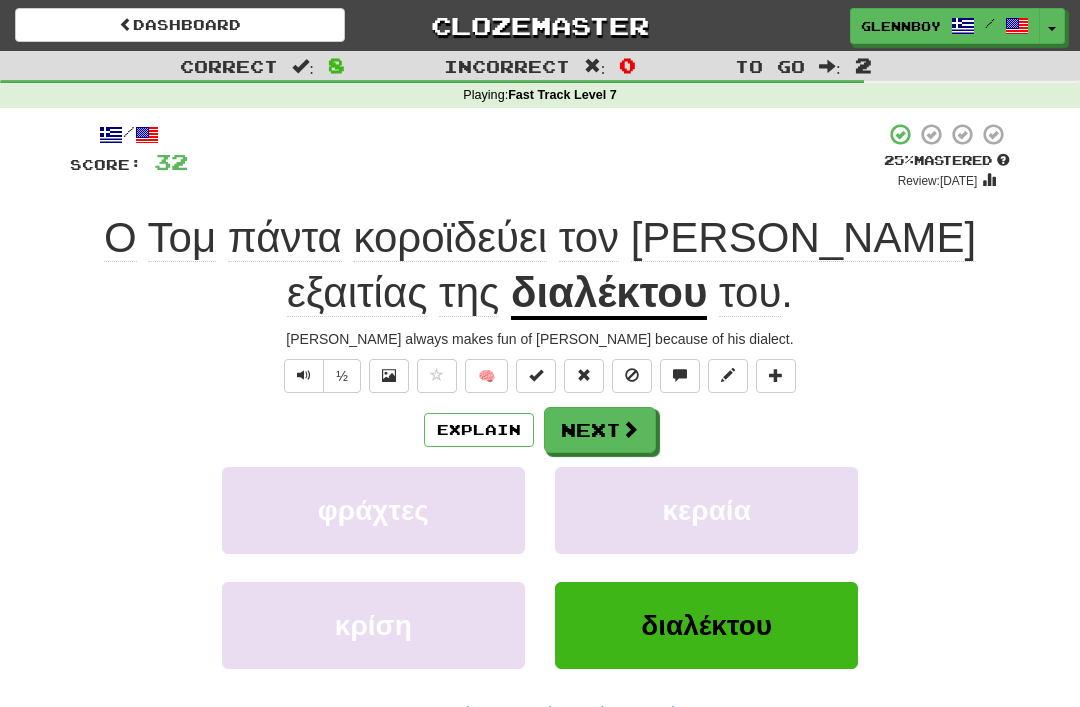 click on "Explain" at bounding box center (479, 430) 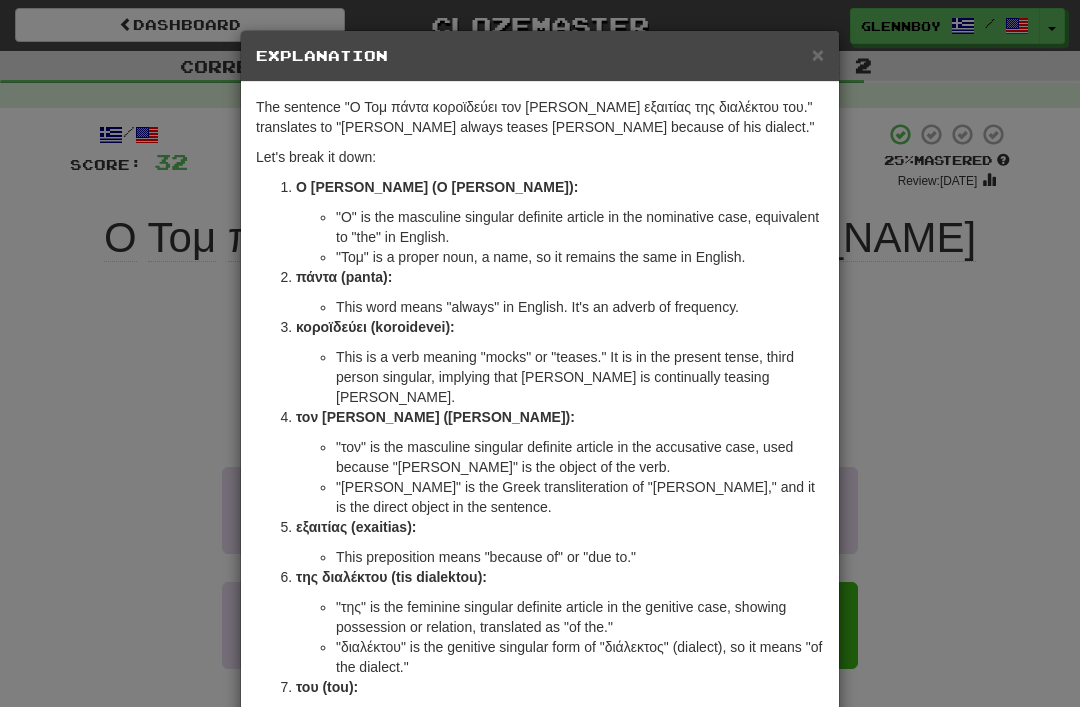 click on "×" at bounding box center (818, 54) 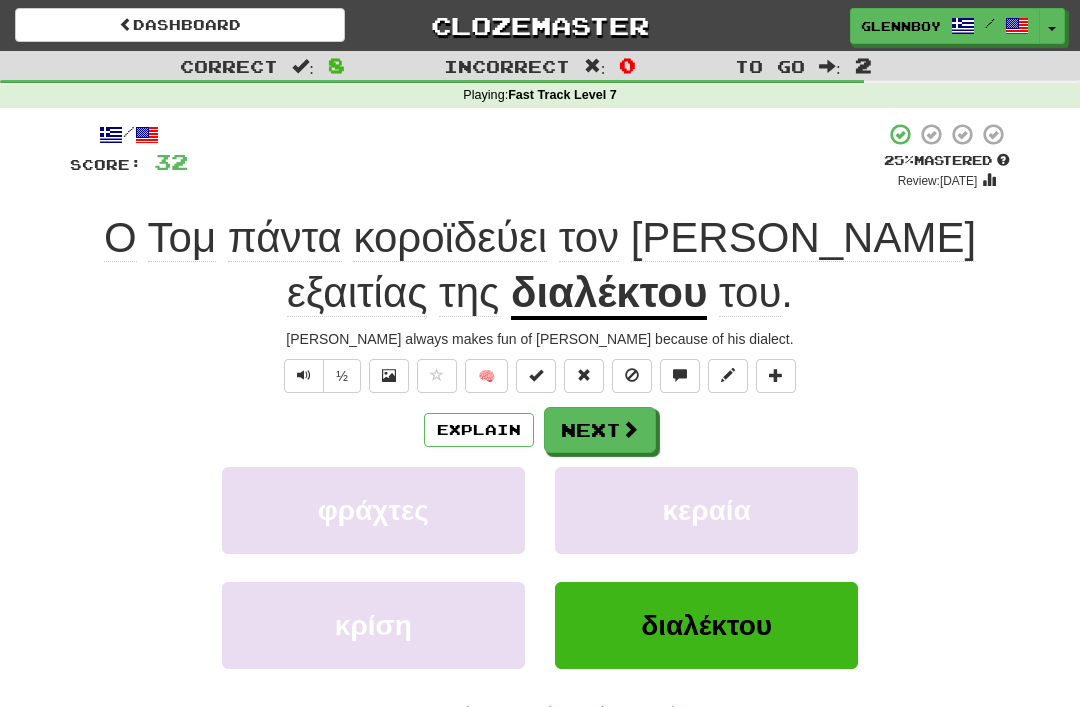 click at bounding box center [632, 376] 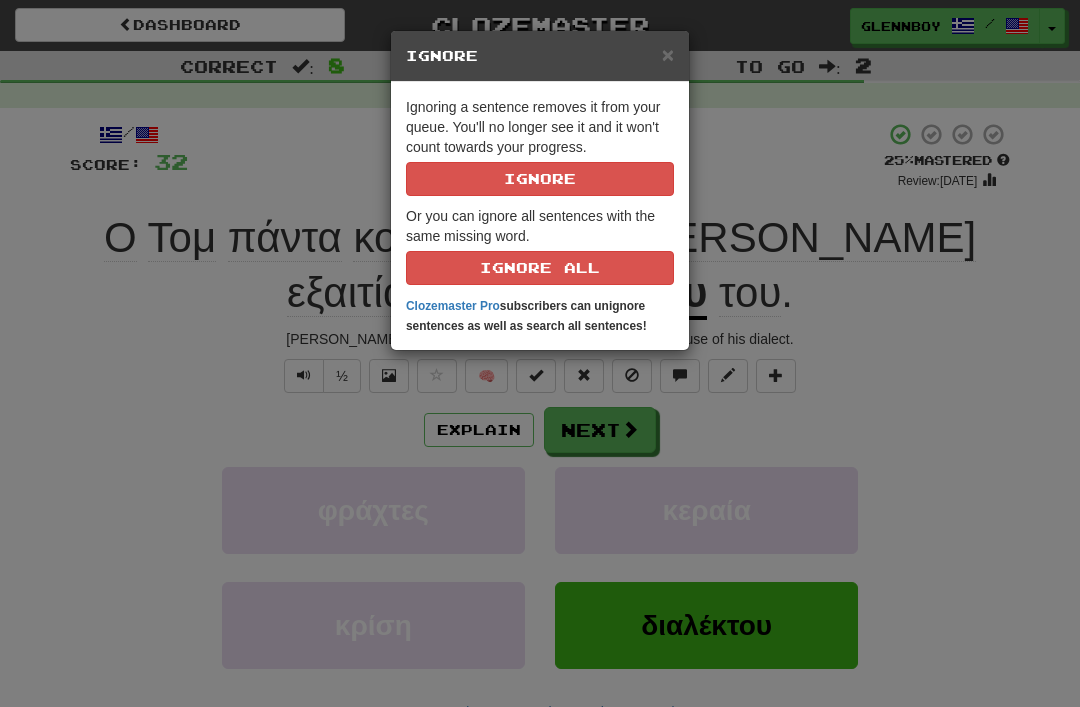 click on "Ignore" at bounding box center [540, 179] 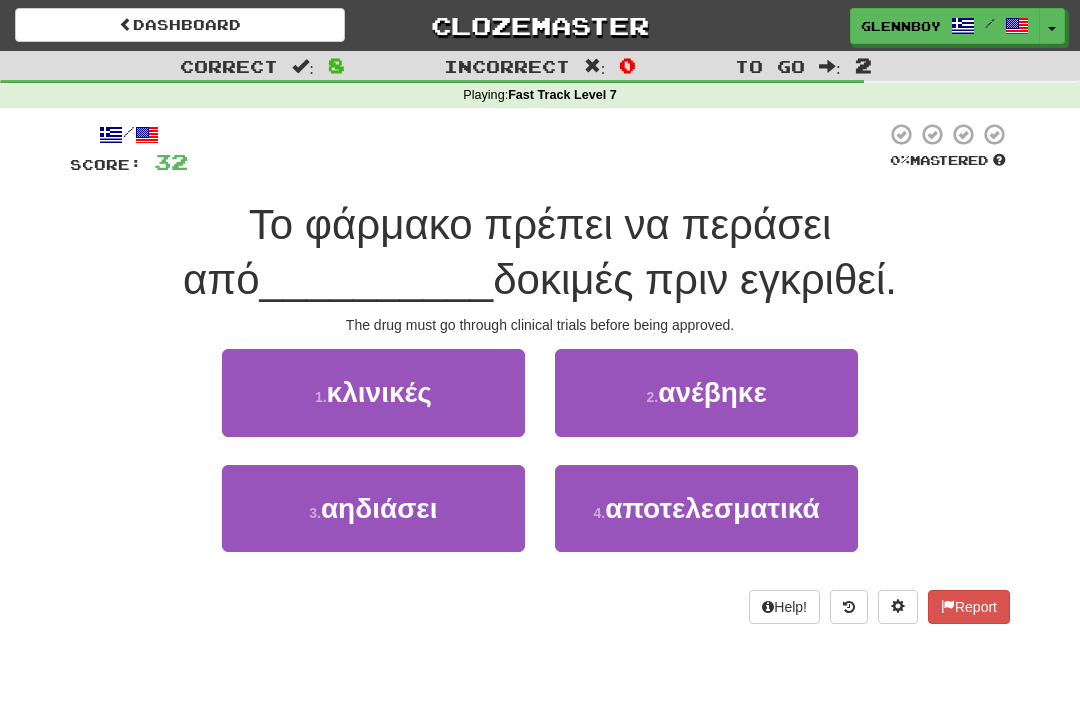 click on "1 .  κλινικές" at bounding box center (373, 392) 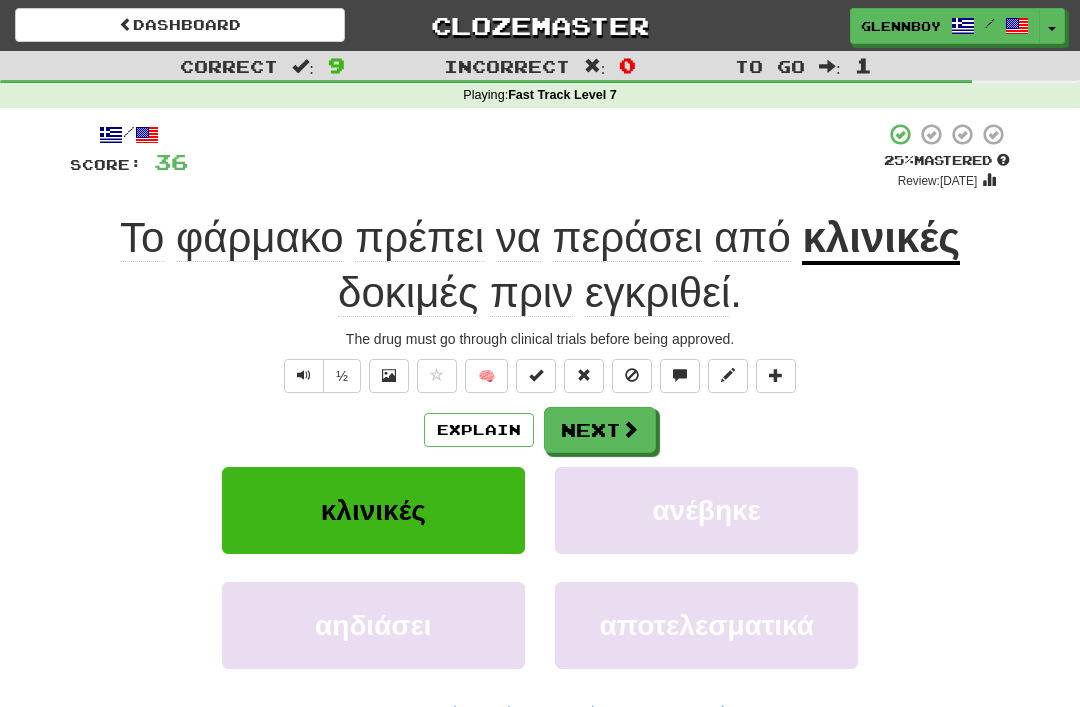 click at bounding box center (304, 376) 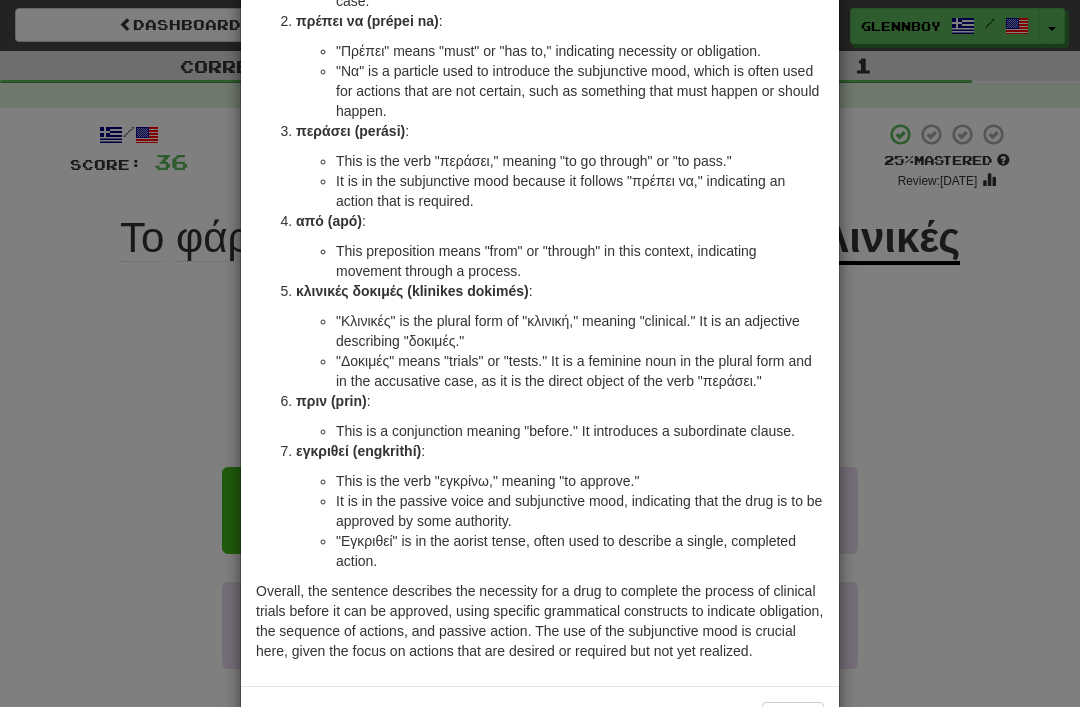 scroll, scrollTop: 290, scrollLeft: 0, axis: vertical 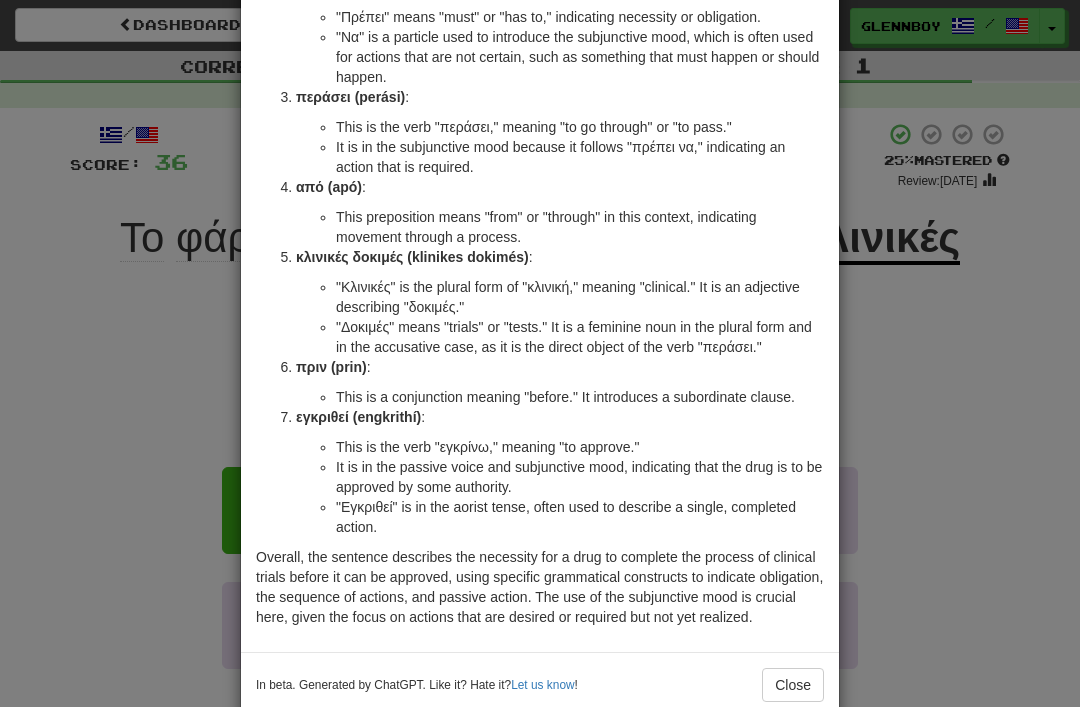 click on "Close" at bounding box center [793, 685] 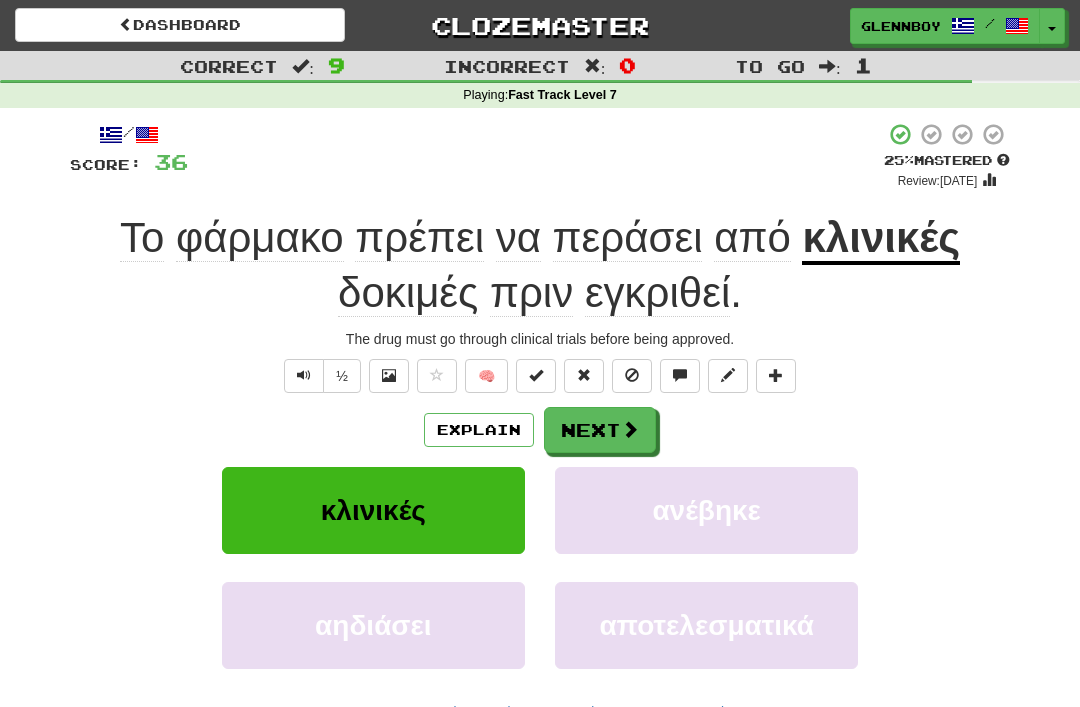 click at bounding box center (632, 375) 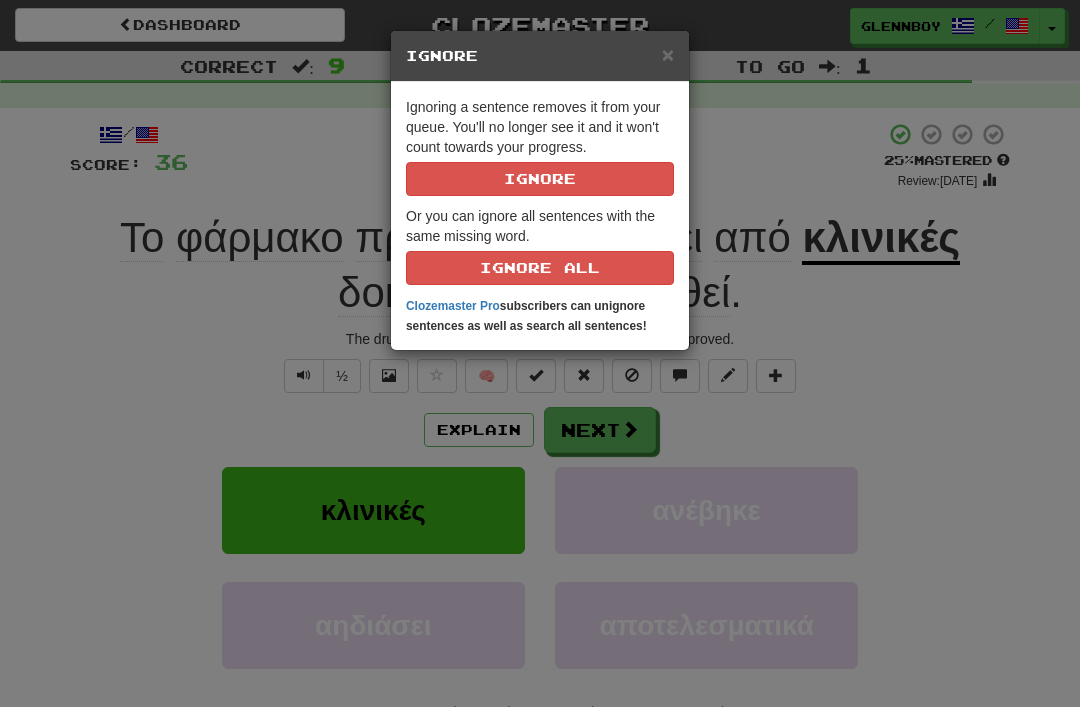 click on "Ignore" at bounding box center (540, 179) 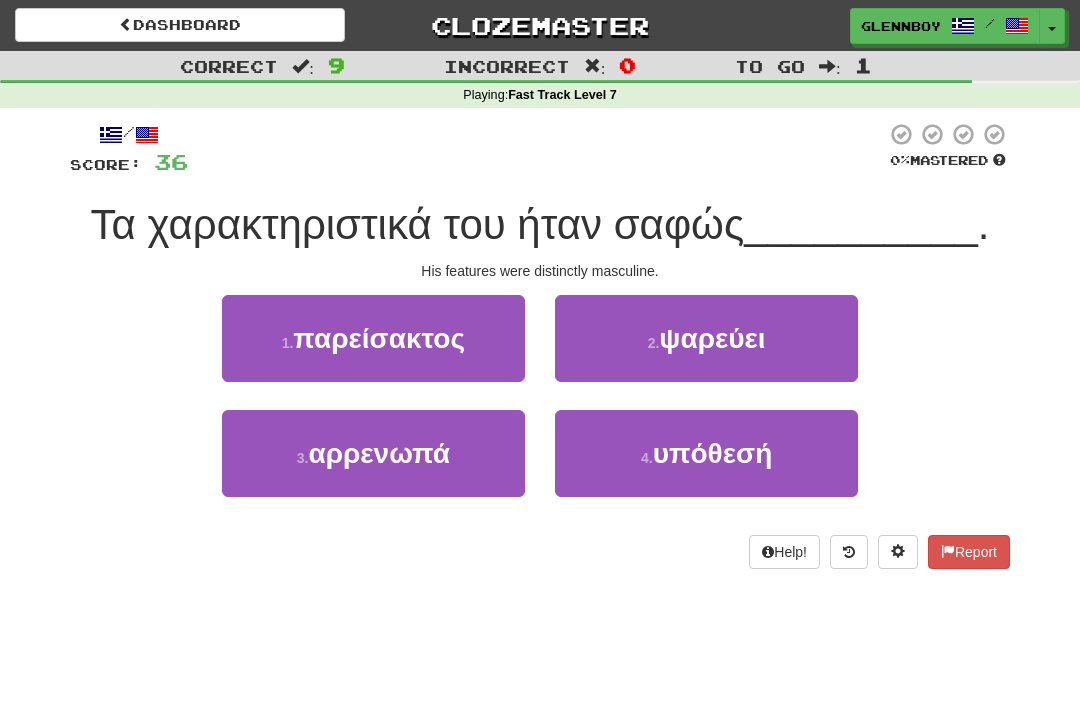 click on "Dashboard" at bounding box center (180, 25) 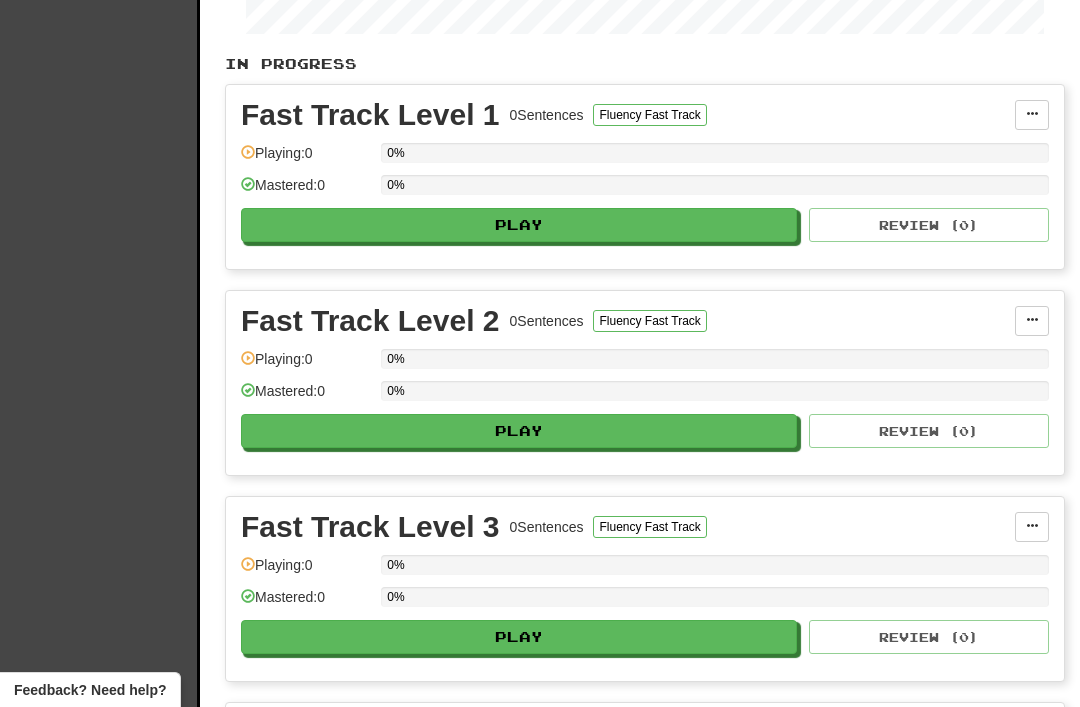 scroll, scrollTop: 410, scrollLeft: 0, axis: vertical 